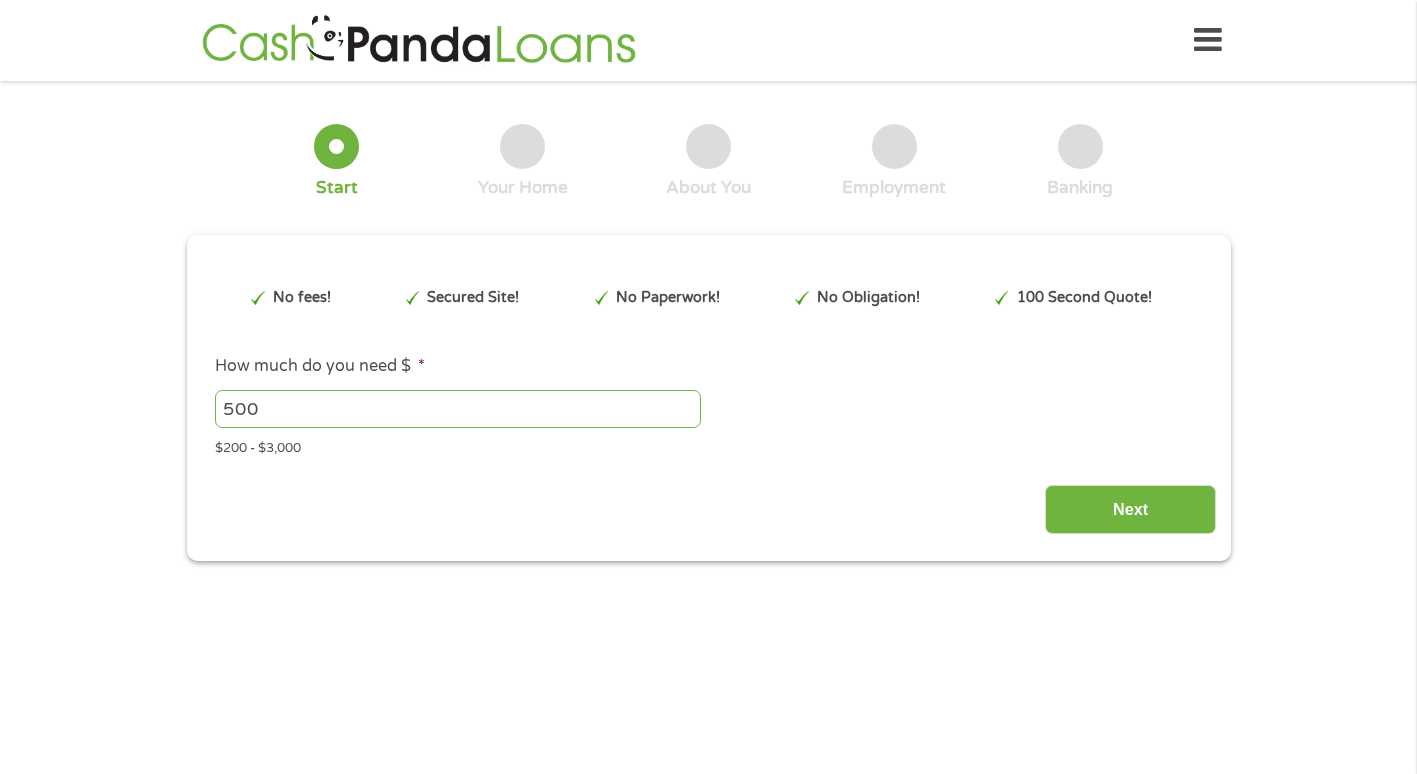 scroll, scrollTop: 0, scrollLeft: 0, axis: both 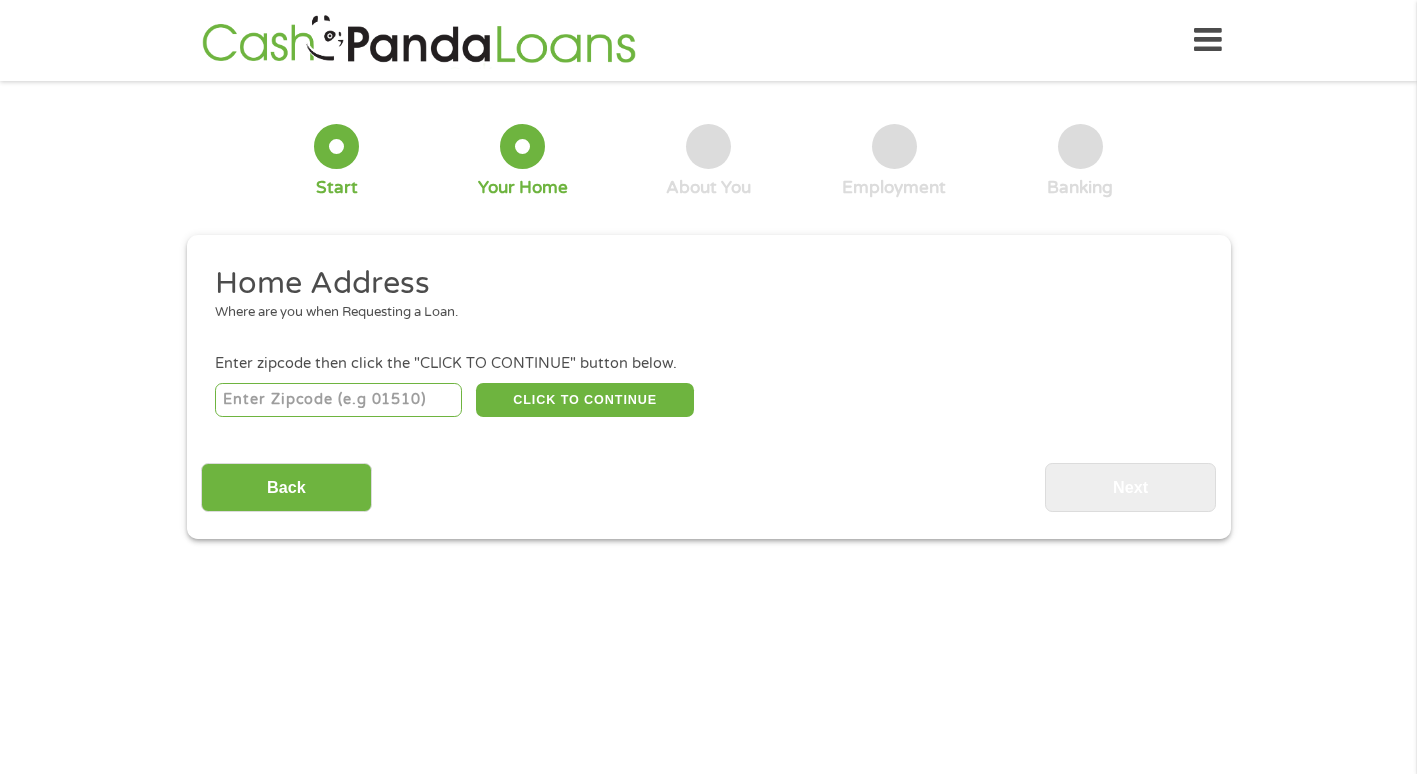 click at bounding box center (338, 400) 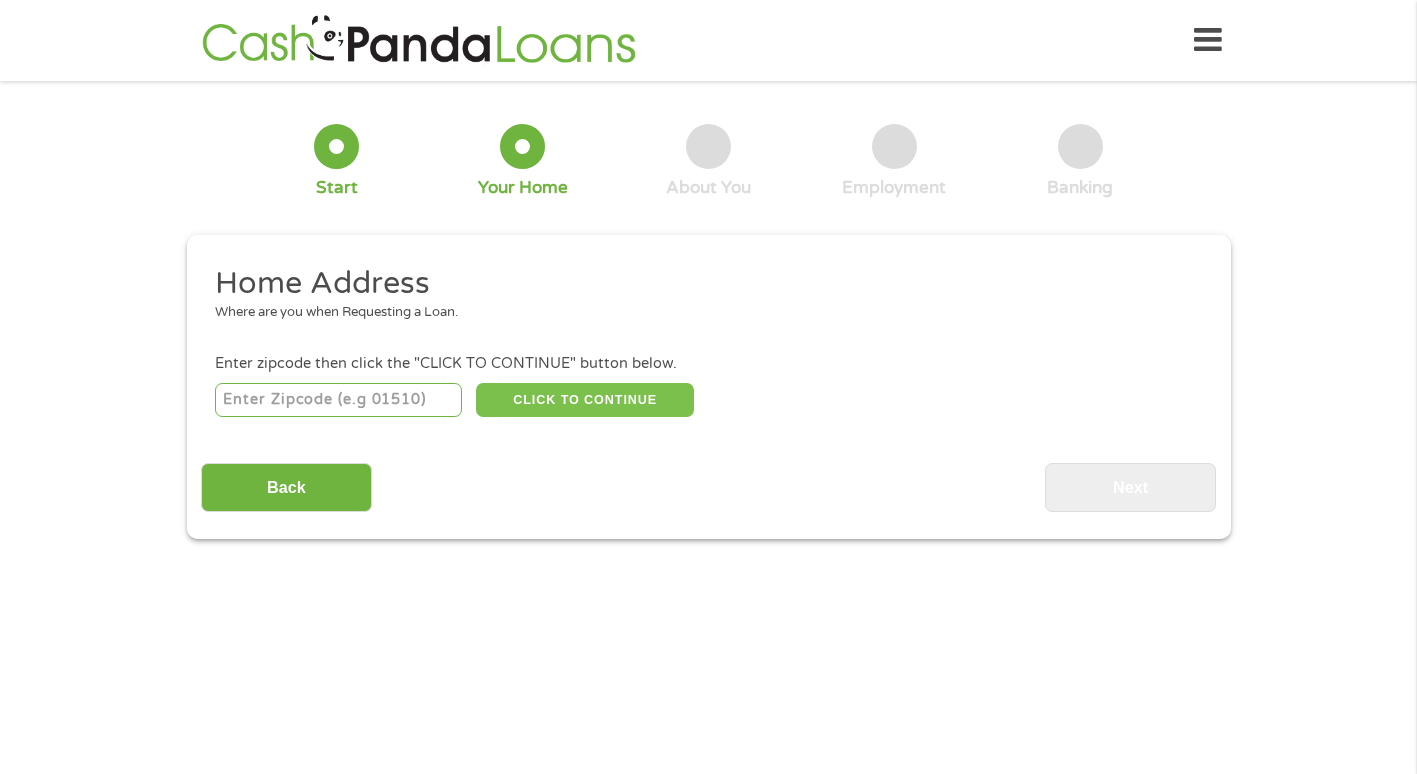 type on "[POSTAL_CODE]" 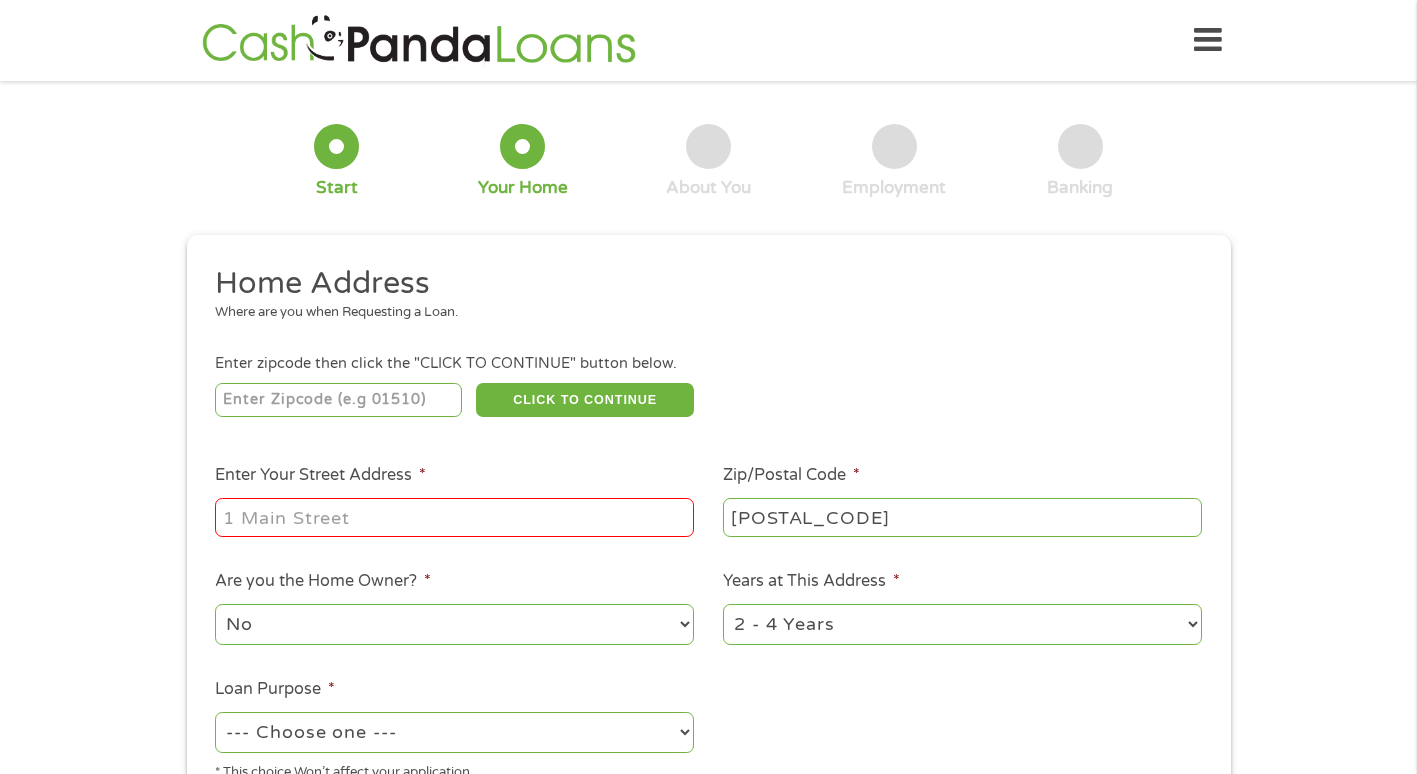 click on "Enter Your Street Address *" at bounding box center (454, 517) 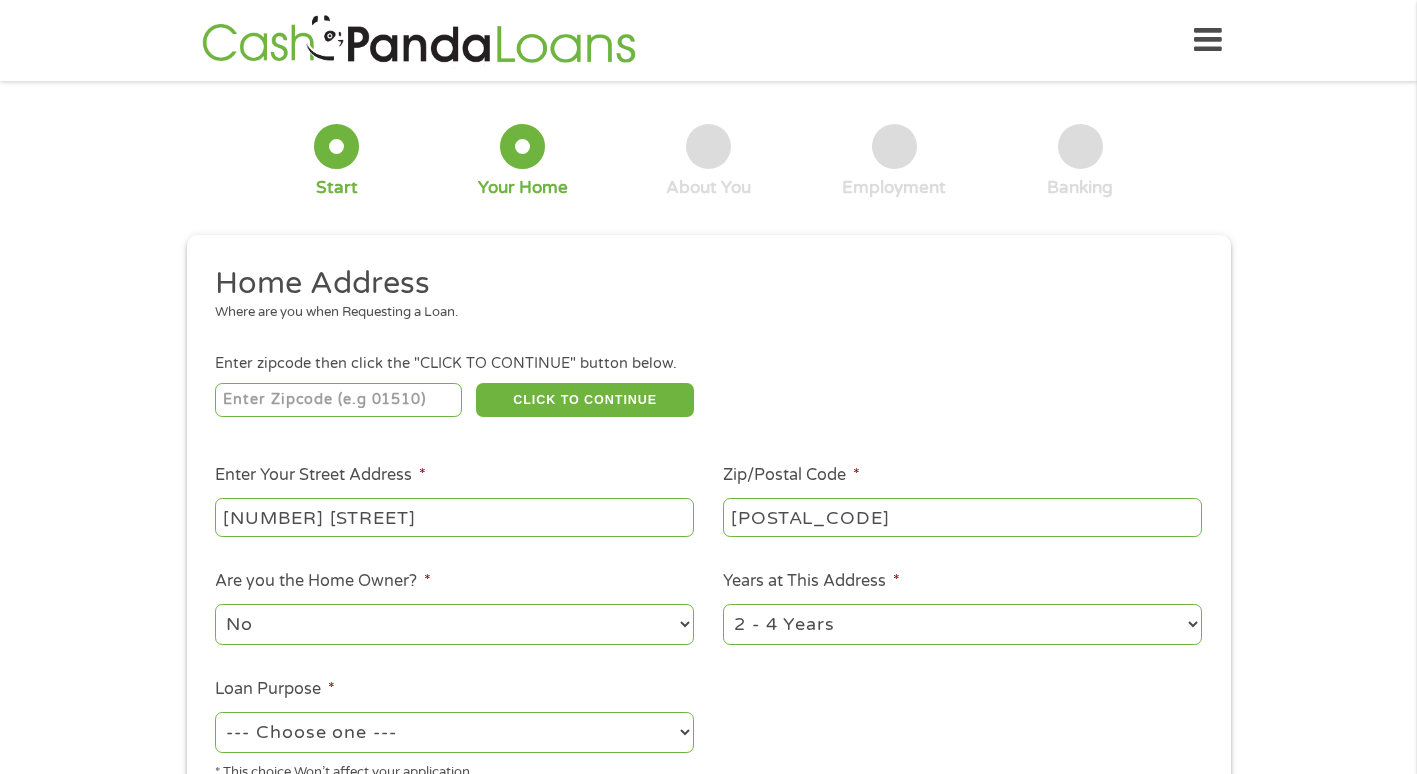 type on "[NUMBER] [STREET]" 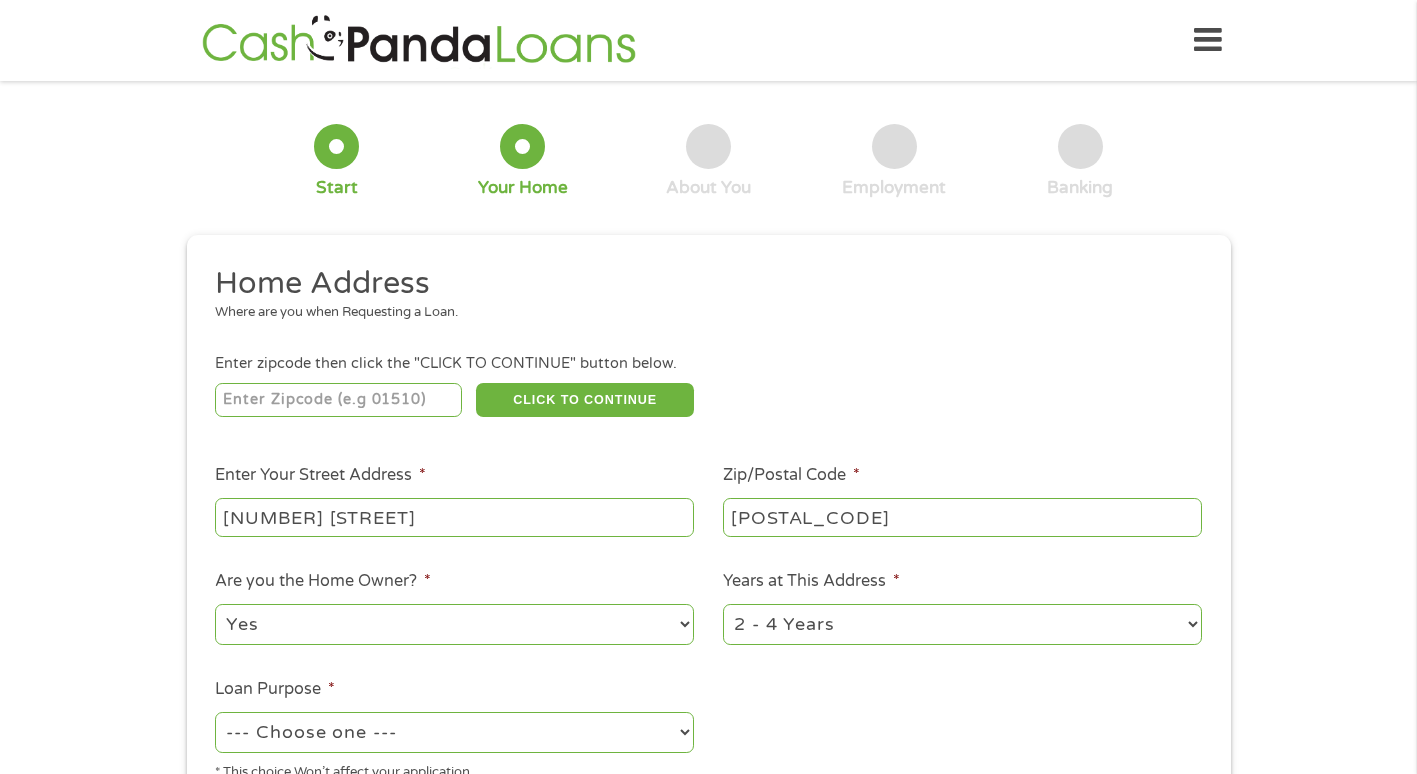 select on "60months" 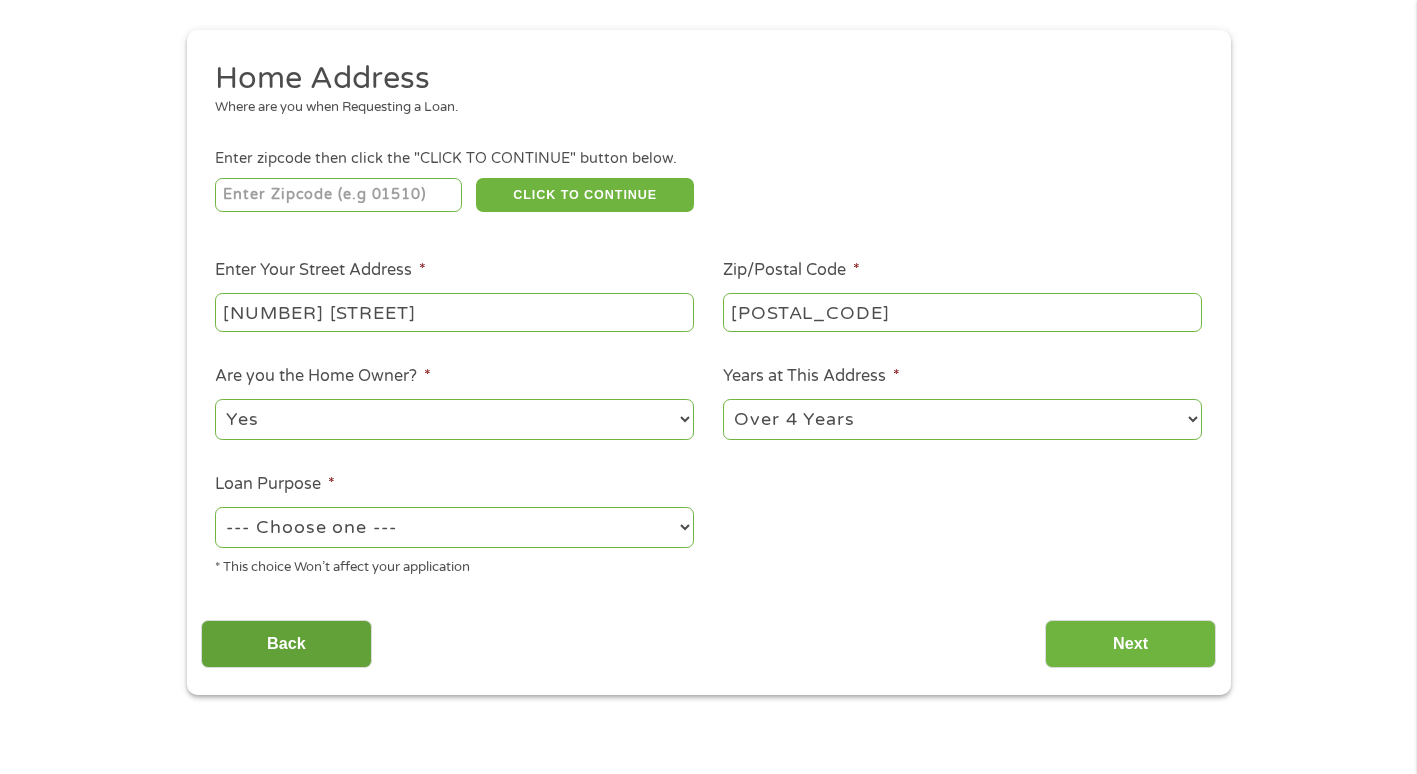 scroll, scrollTop: 300, scrollLeft: 0, axis: vertical 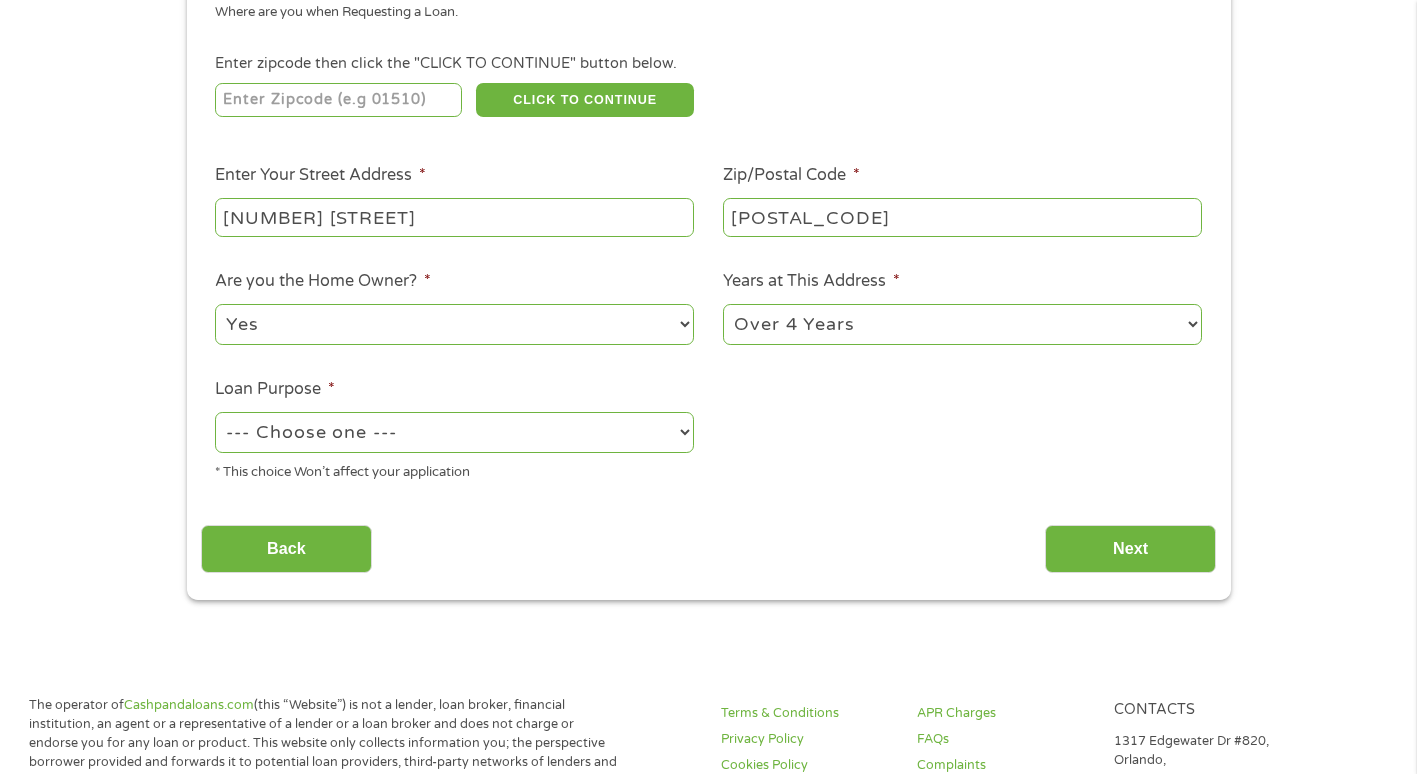 click on "--- Choose one --- Pay Bills Debt Consolidation Home Improvement Major Purchase Car Loan Short Term Cash Medical Expenses Other" at bounding box center (454, 432) 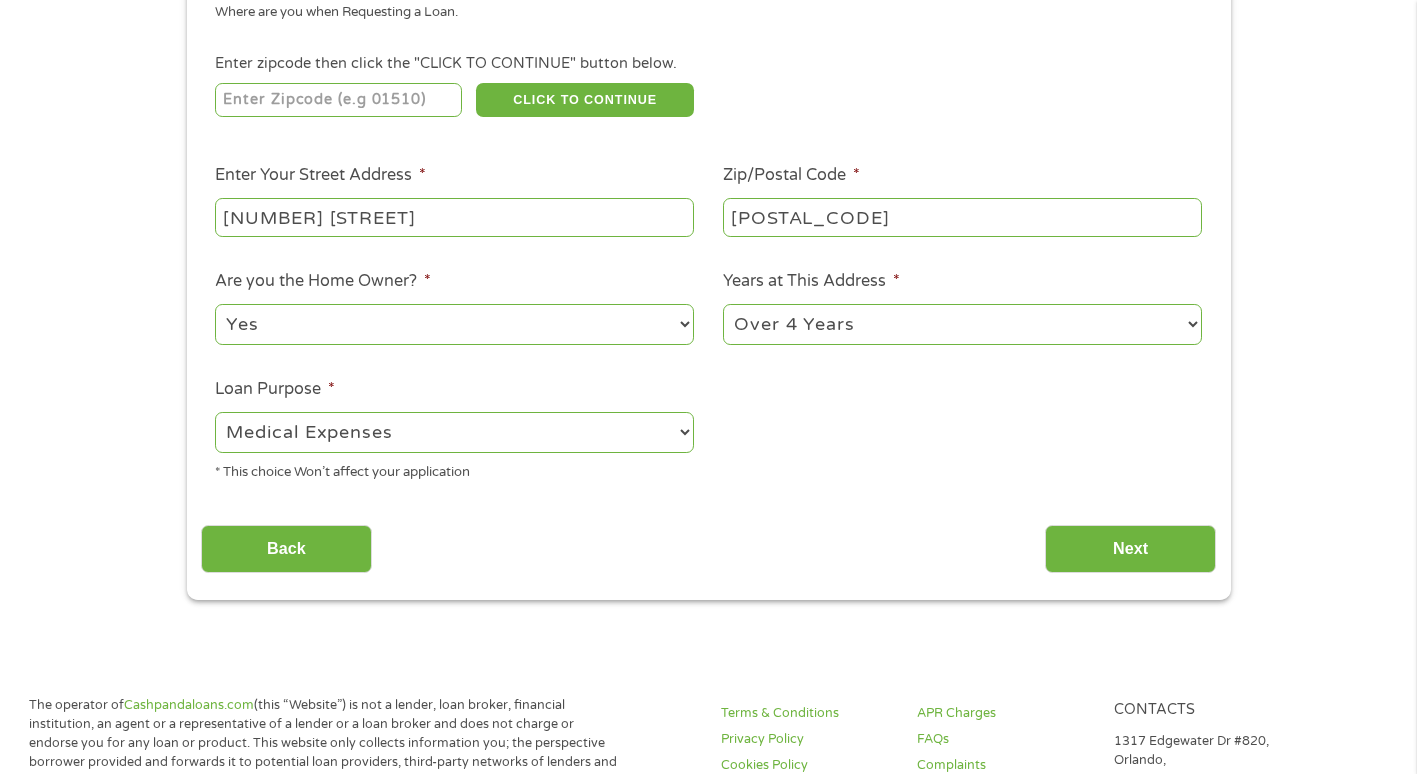click on "--- Choose one --- Pay Bills Debt Consolidation Home Improvement Major Purchase Car Loan Short Term Cash Medical Expenses Other" at bounding box center [454, 432] 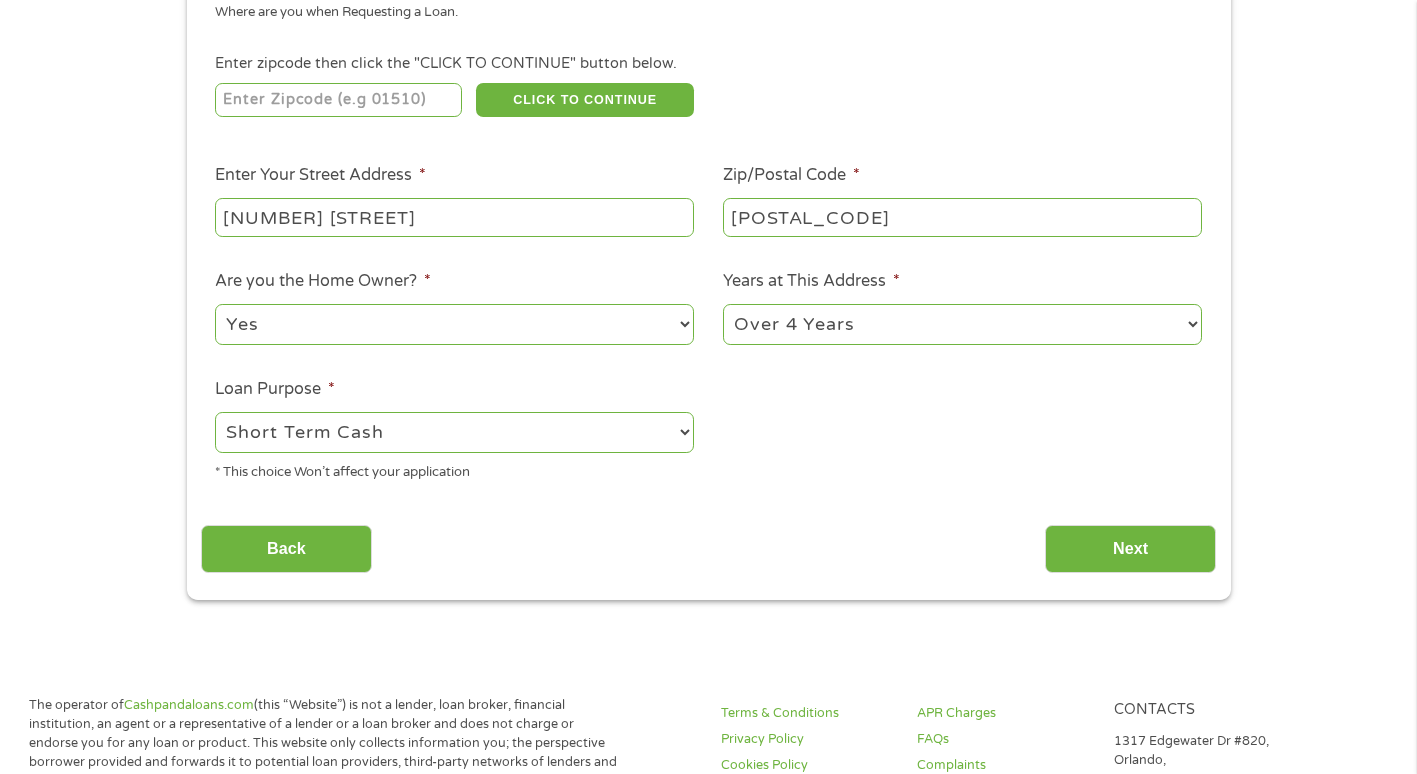 click on "--- Choose one --- Pay Bills Debt Consolidation Home Improvement Major Purchase Car Loan Short Term Cash Medical Expenses Other" at bounding box center (454, 432) 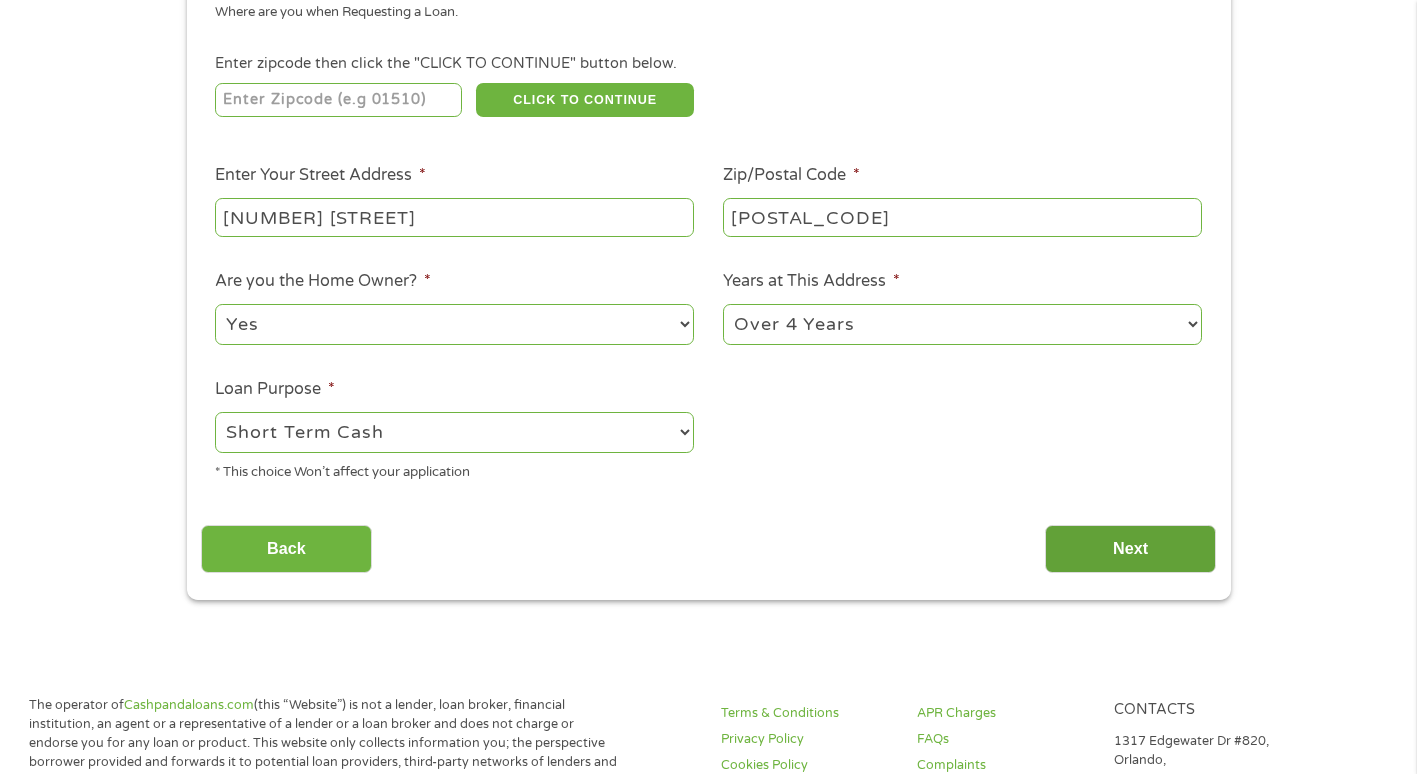 click on "Next" at bounding box center [1130, 549] 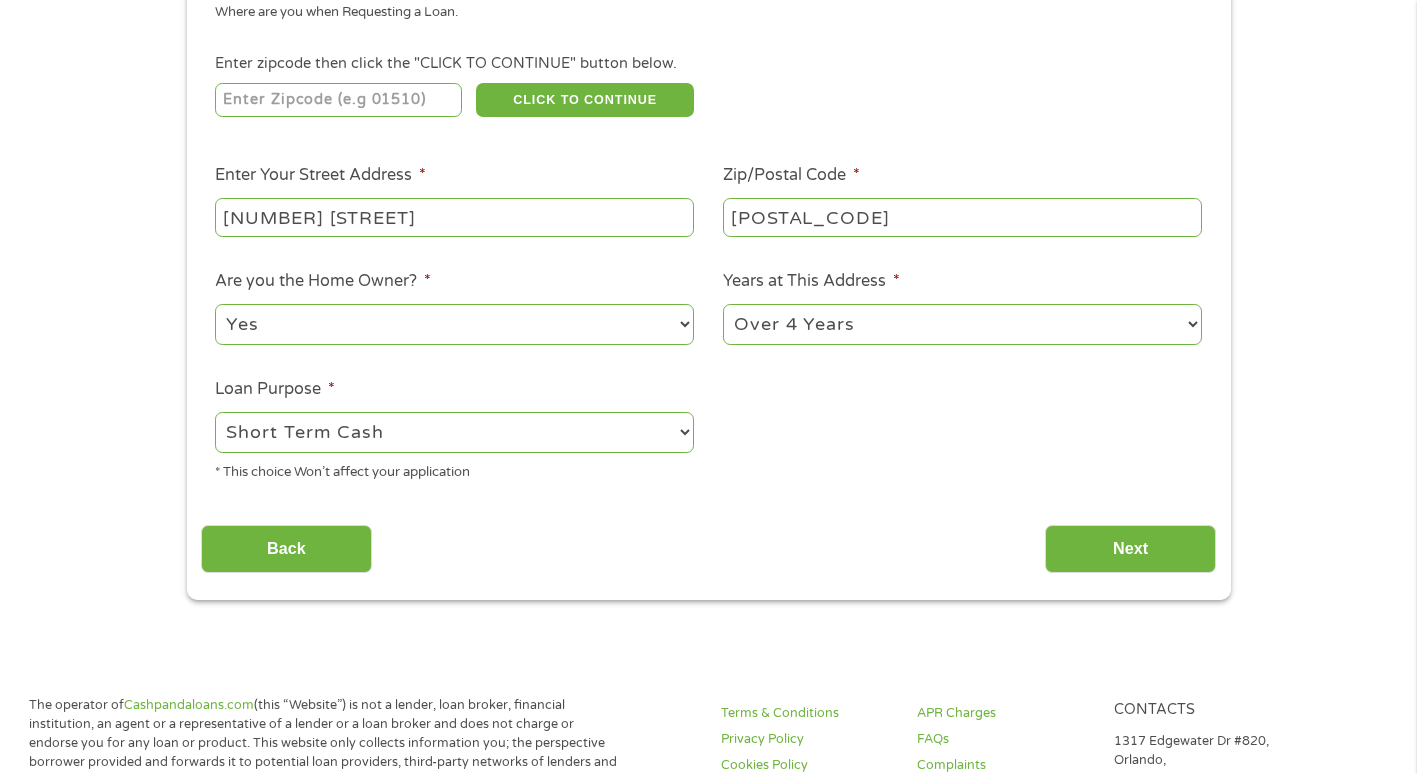 scroll, scrollTop: 8, scrollLeft: 8, axis: both 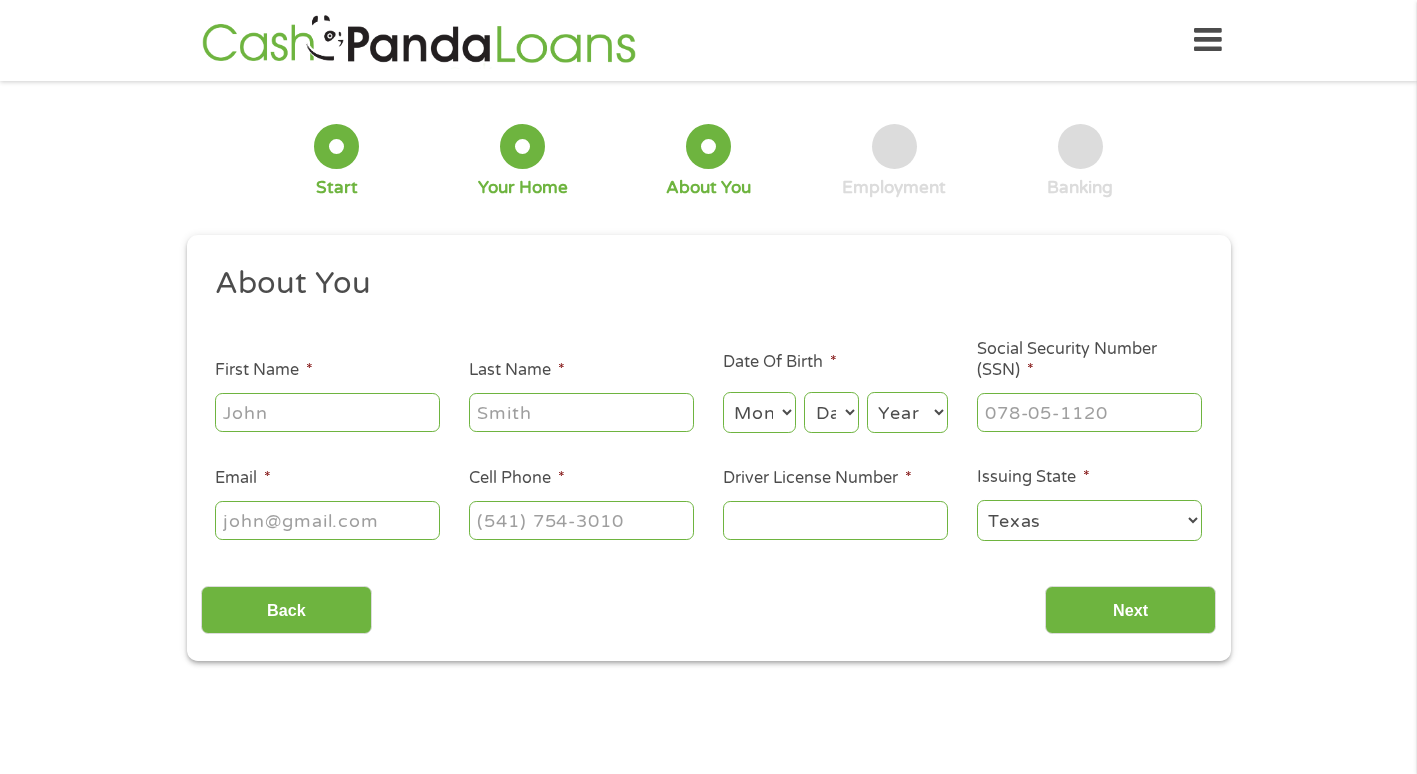 click on "First Name *" at bounding box center [327, 412] 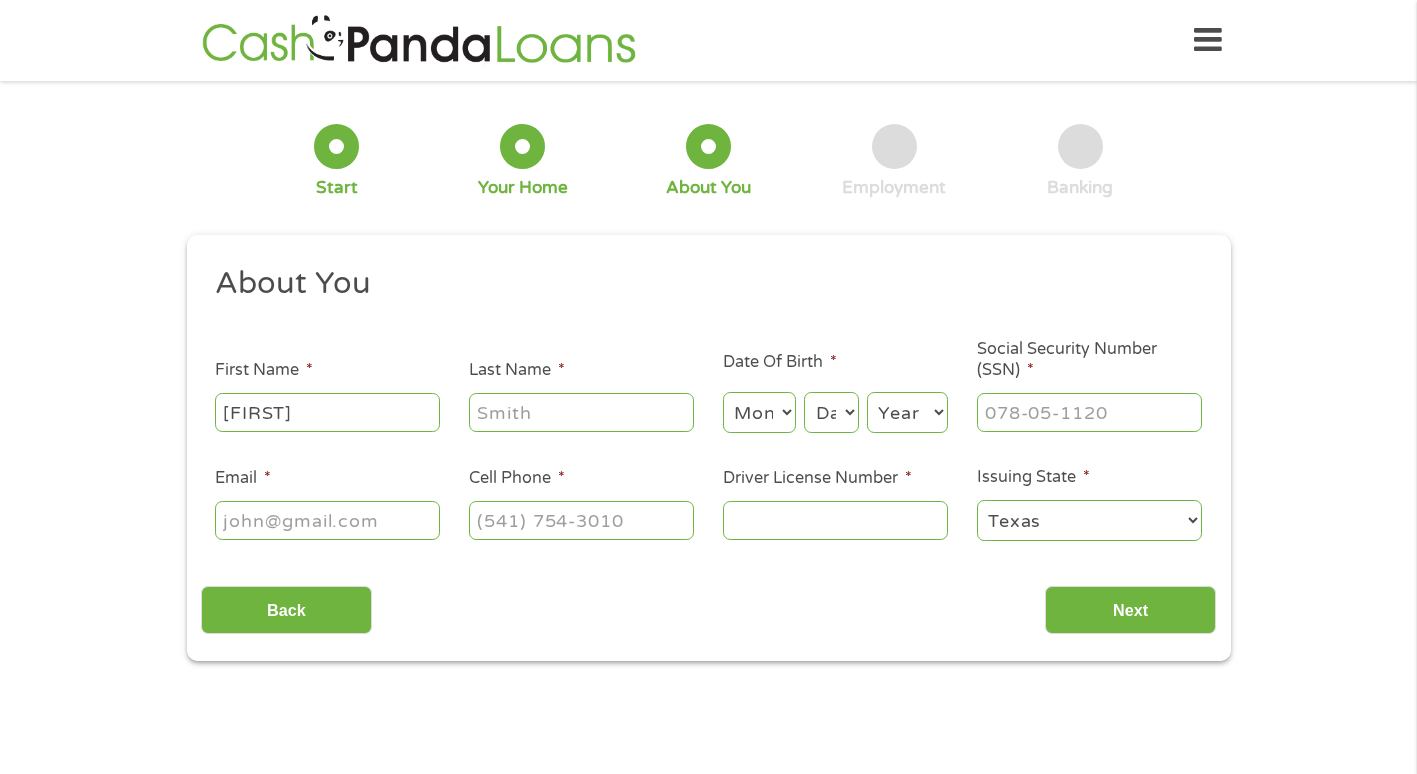type on "[FIRST]" 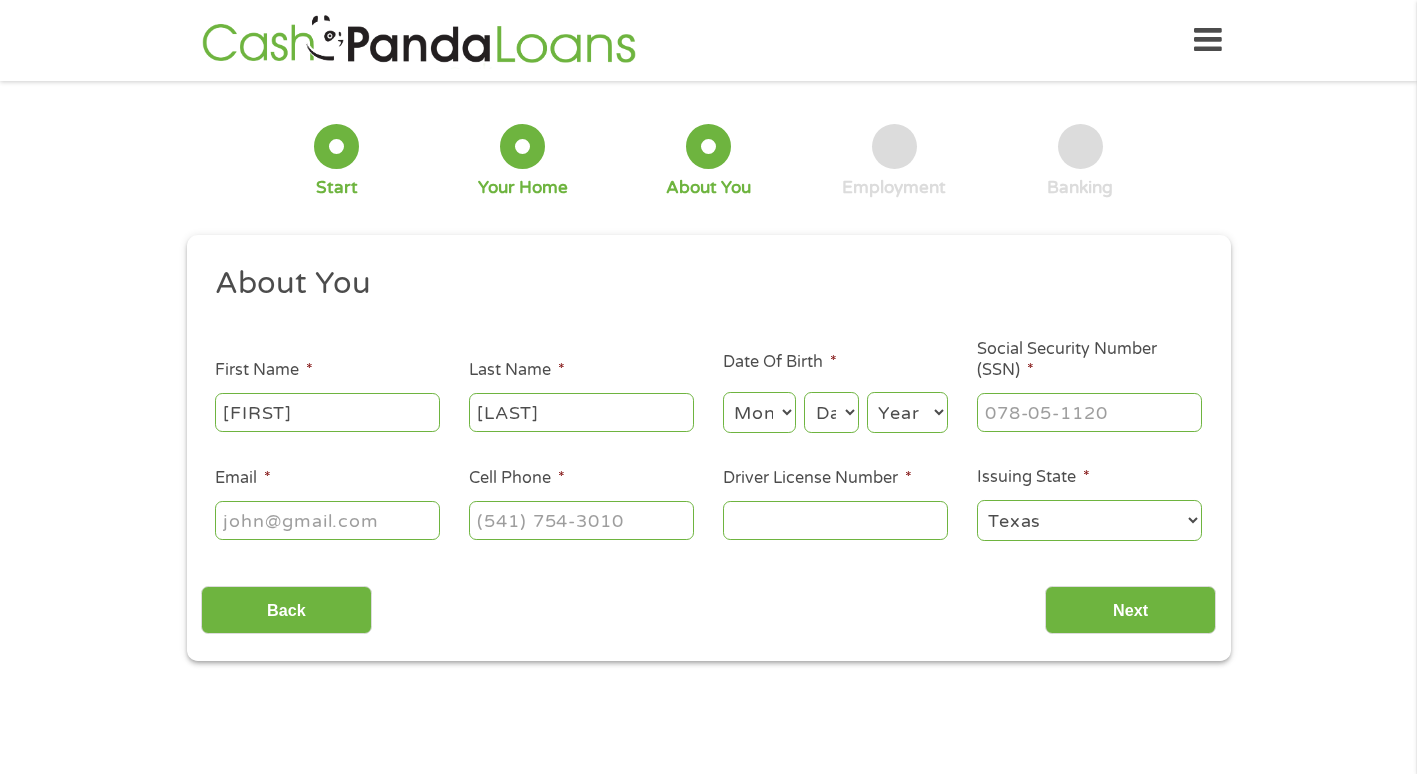 type on "[LAST]" 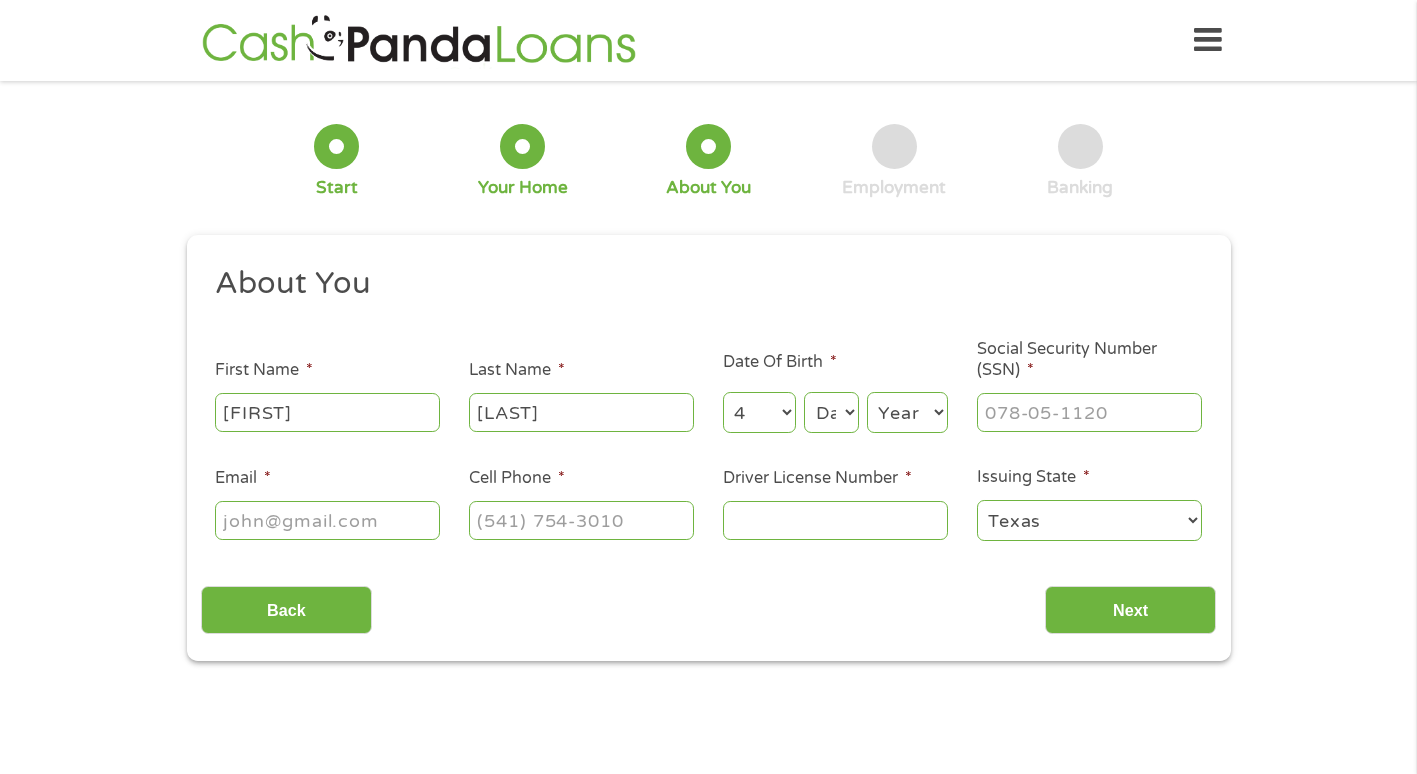select on "5" 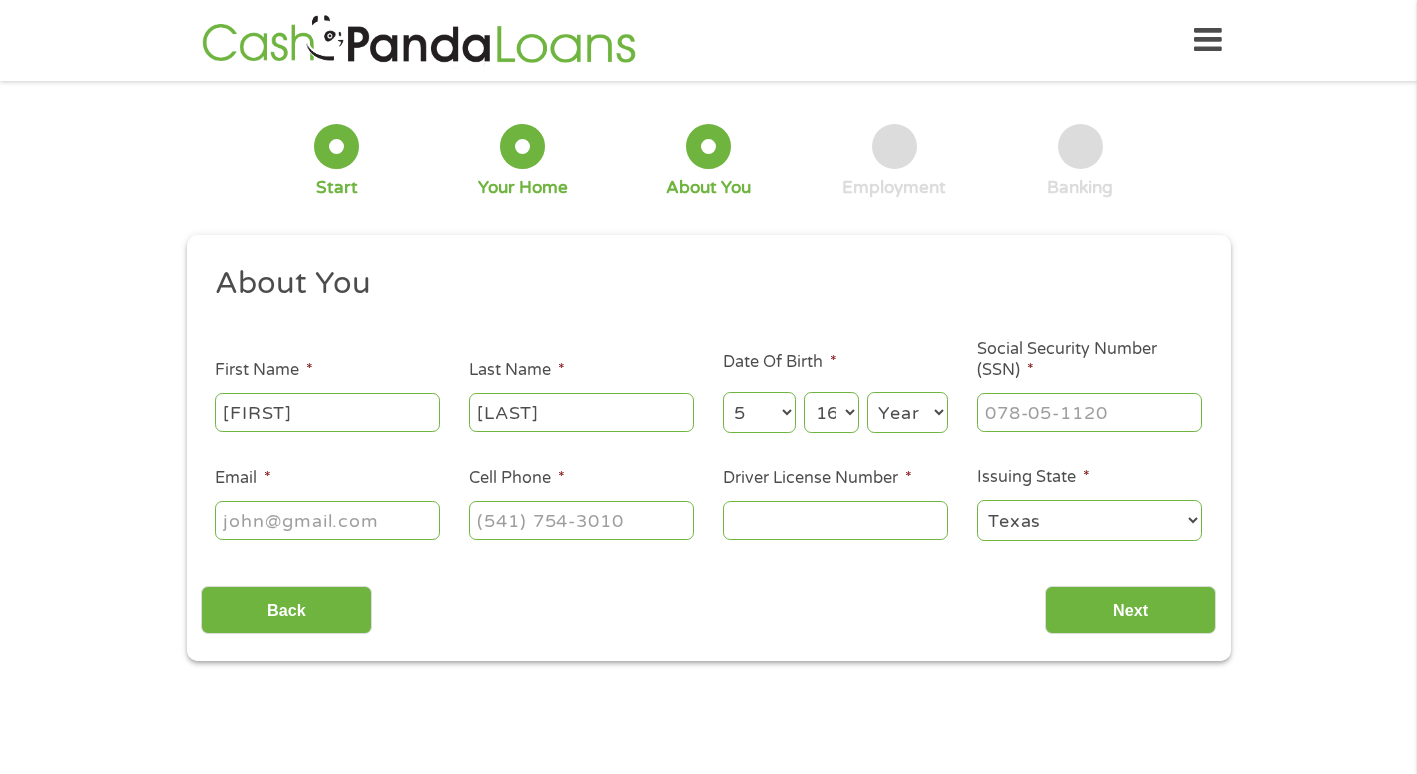 select on "17" 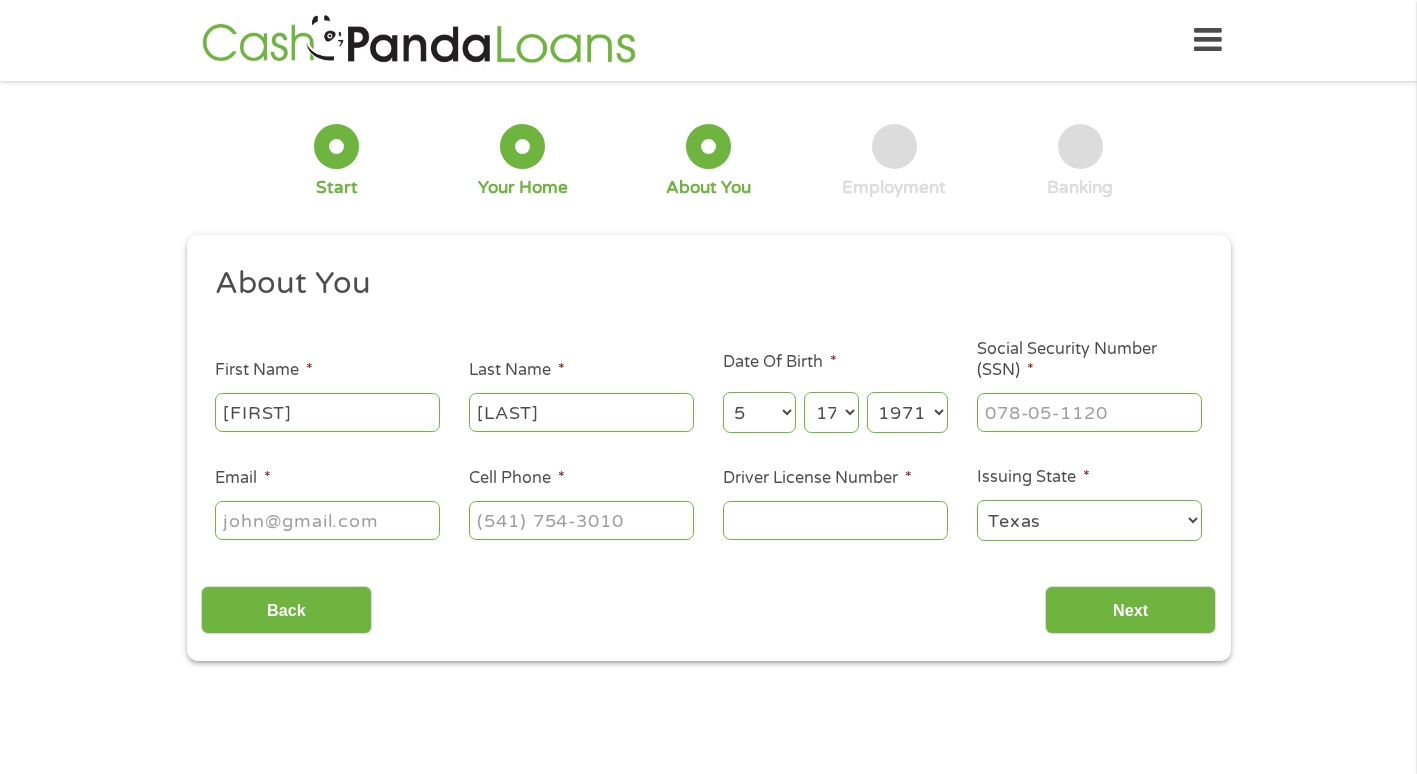 select on "1972" 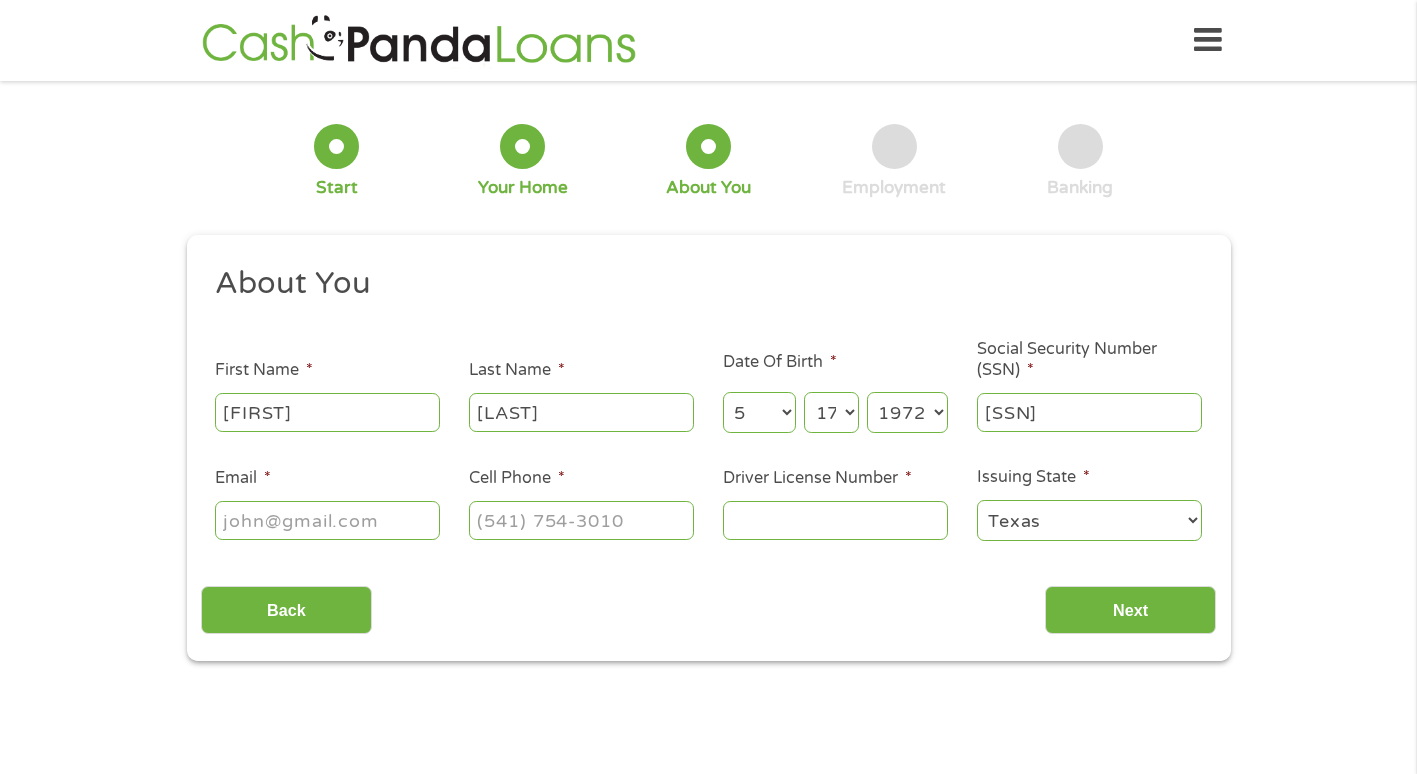 click on "Email *" at bounding box center (327, 520) 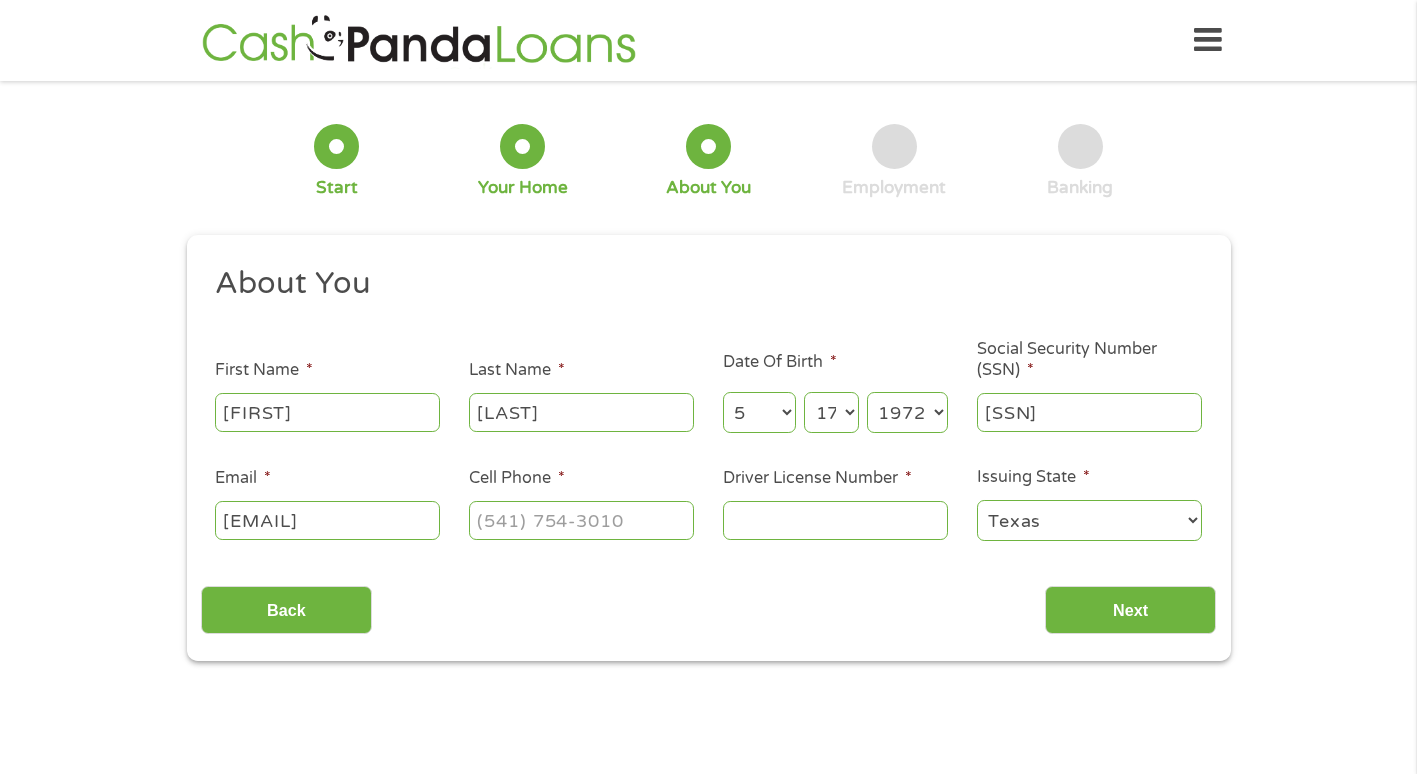scroll, scrollTop: 0, scrollLeft: 14, axis: horizontal 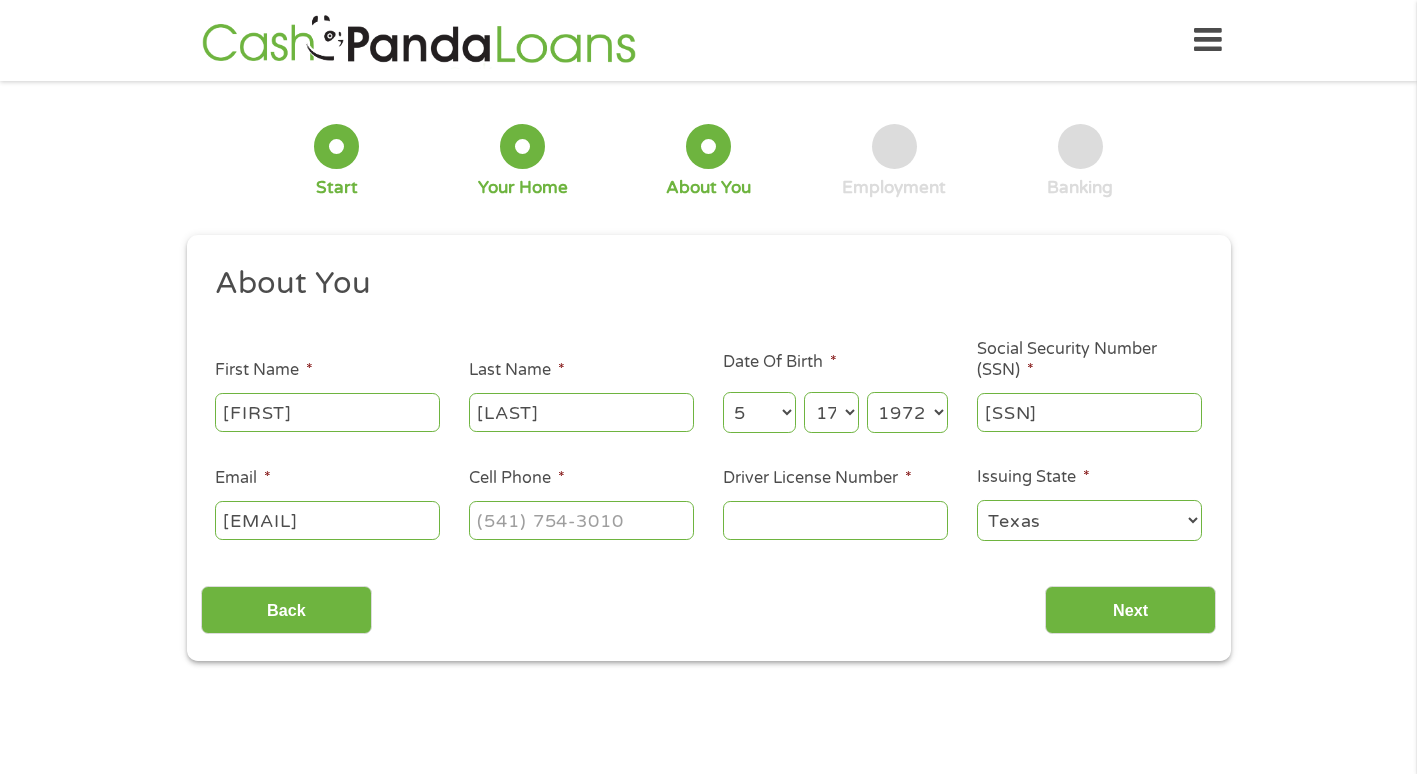 type on "[EMAIL]" 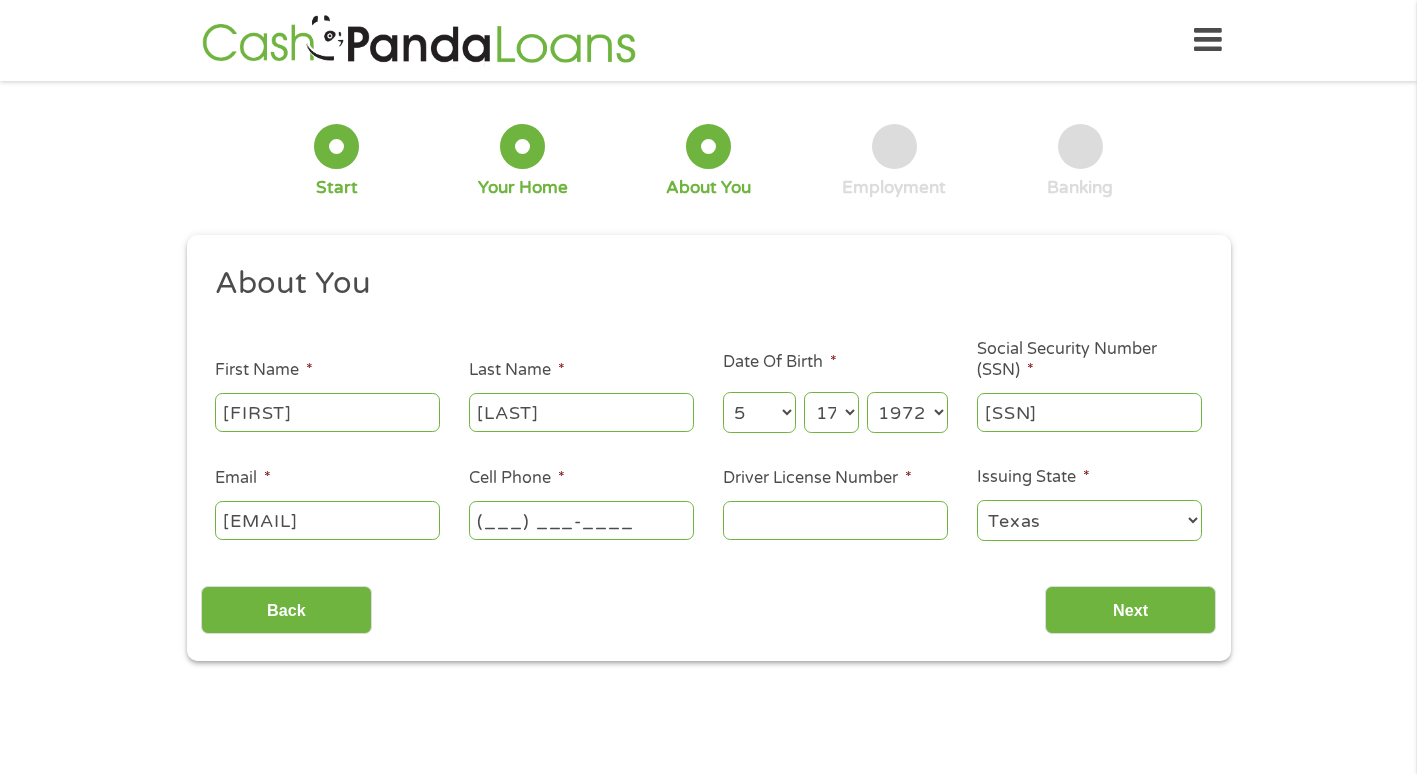 scroll, scrollTop: 0, scrollLeft: 0, axis: both 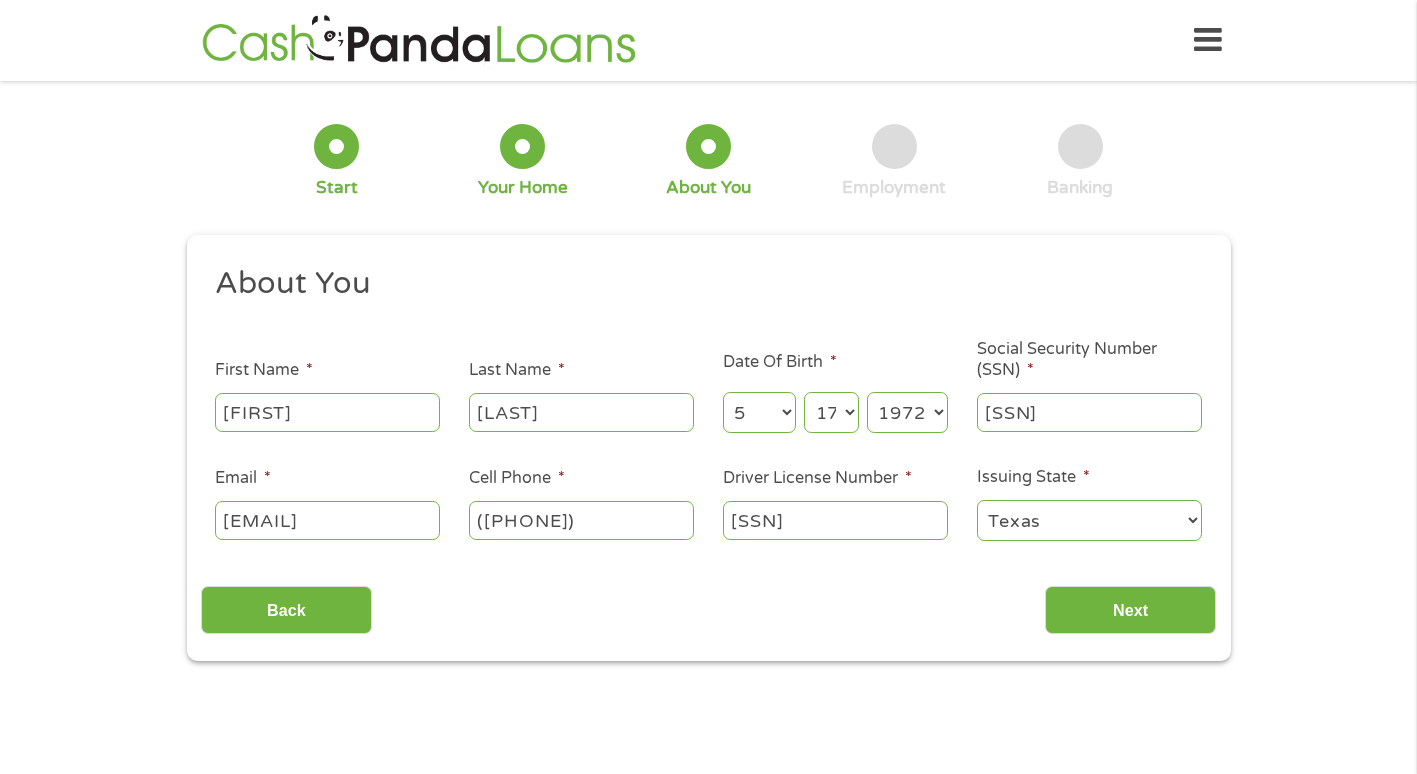 type on "[SSN]" 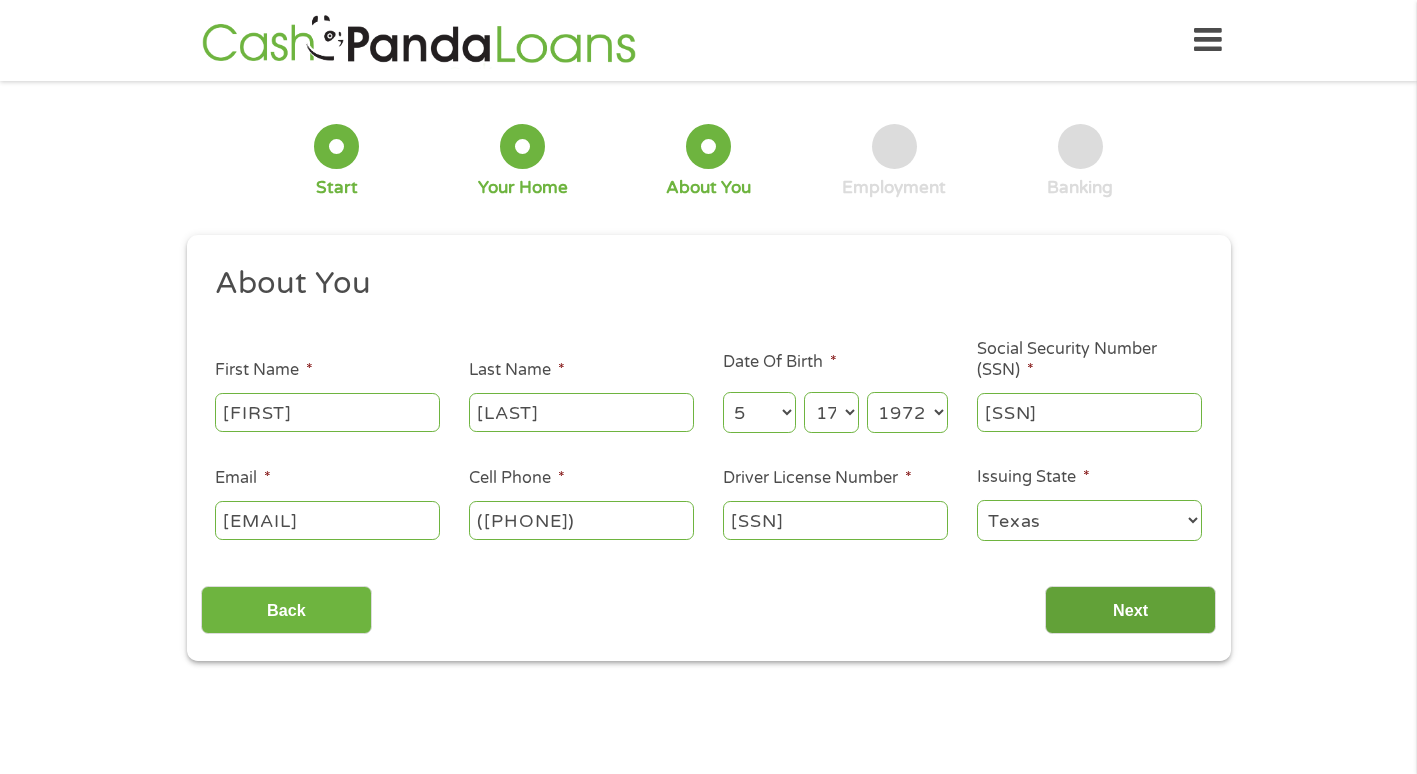 click on "Next" at bounding box center [1130, 610] 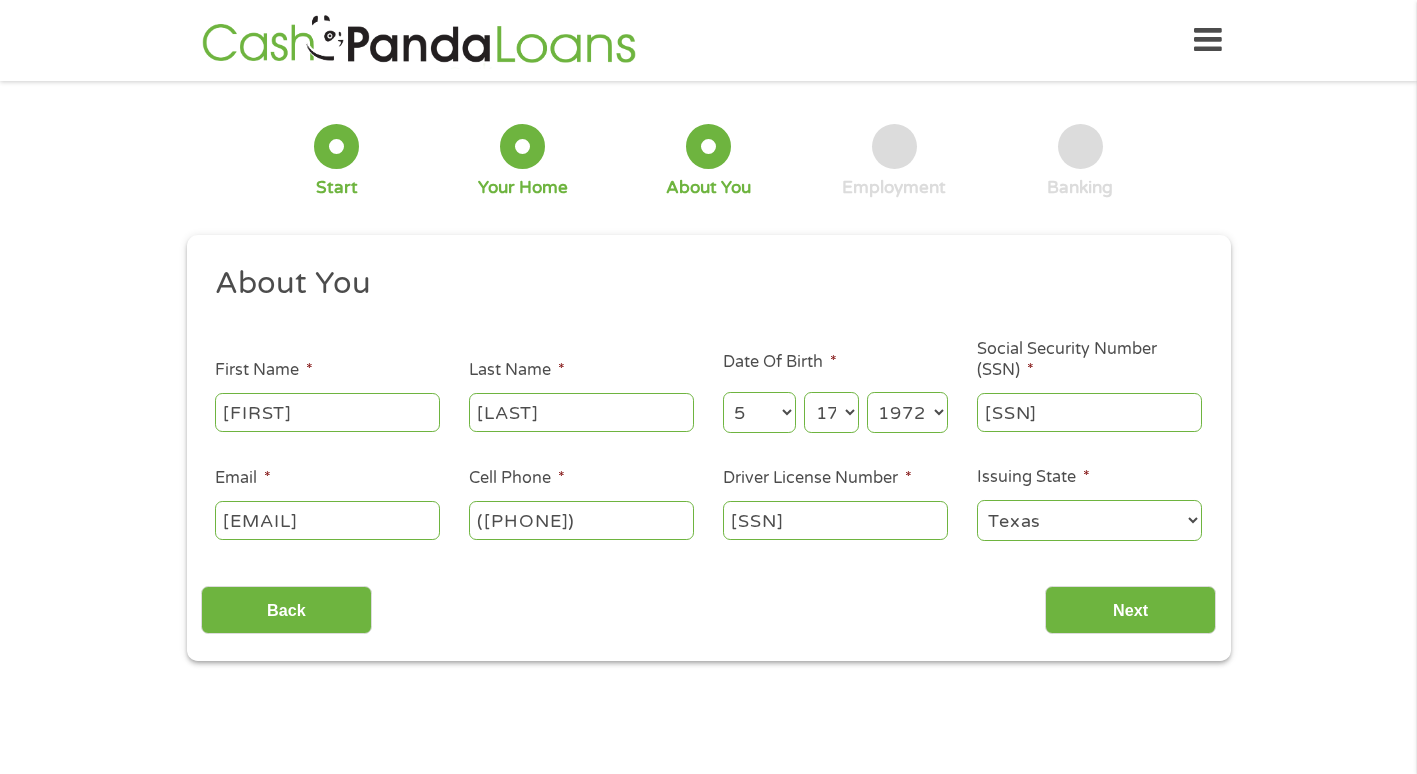 scroll, scrollTop: 8, scrollLeft: 8, axis: both 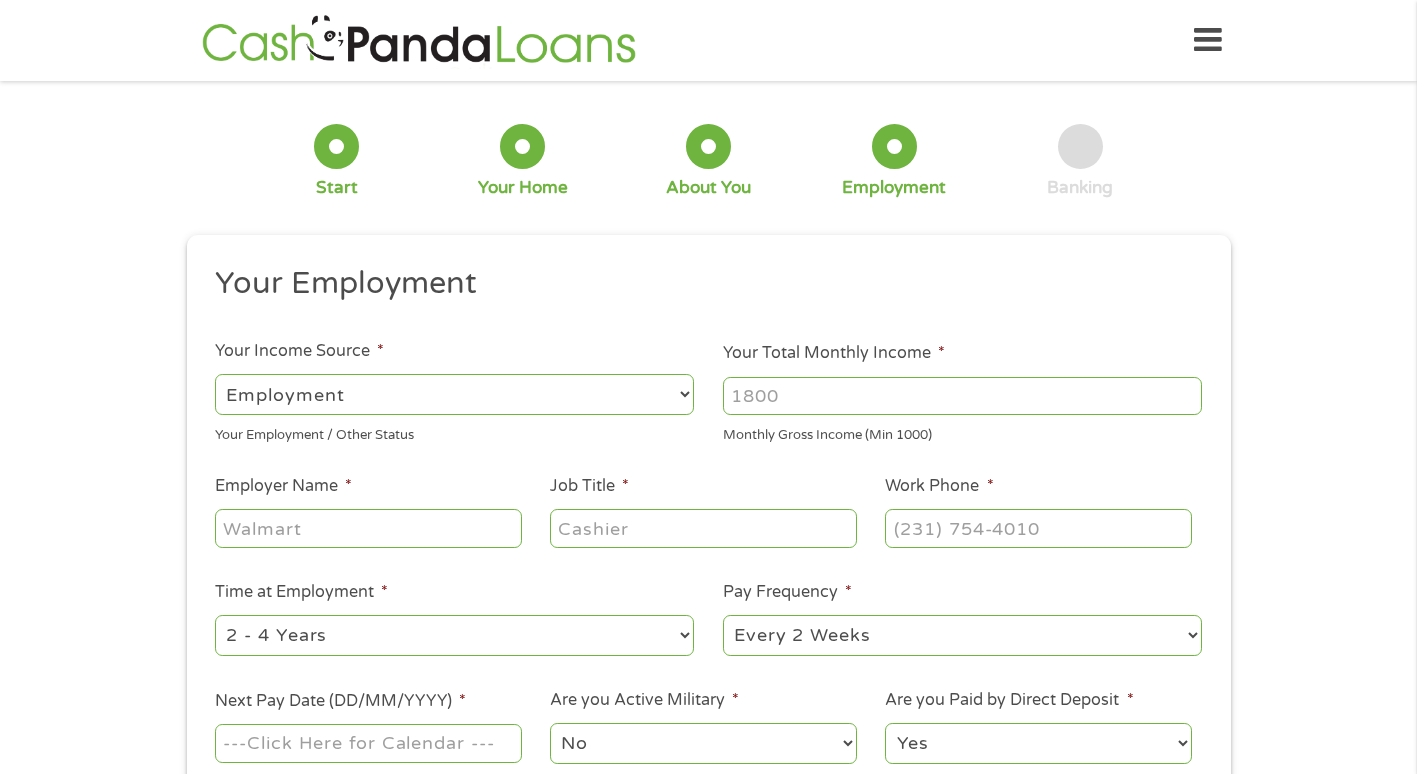 click on "--- Choose one --- Employment Self Employed Benefits" at bounding box center (454, 394) 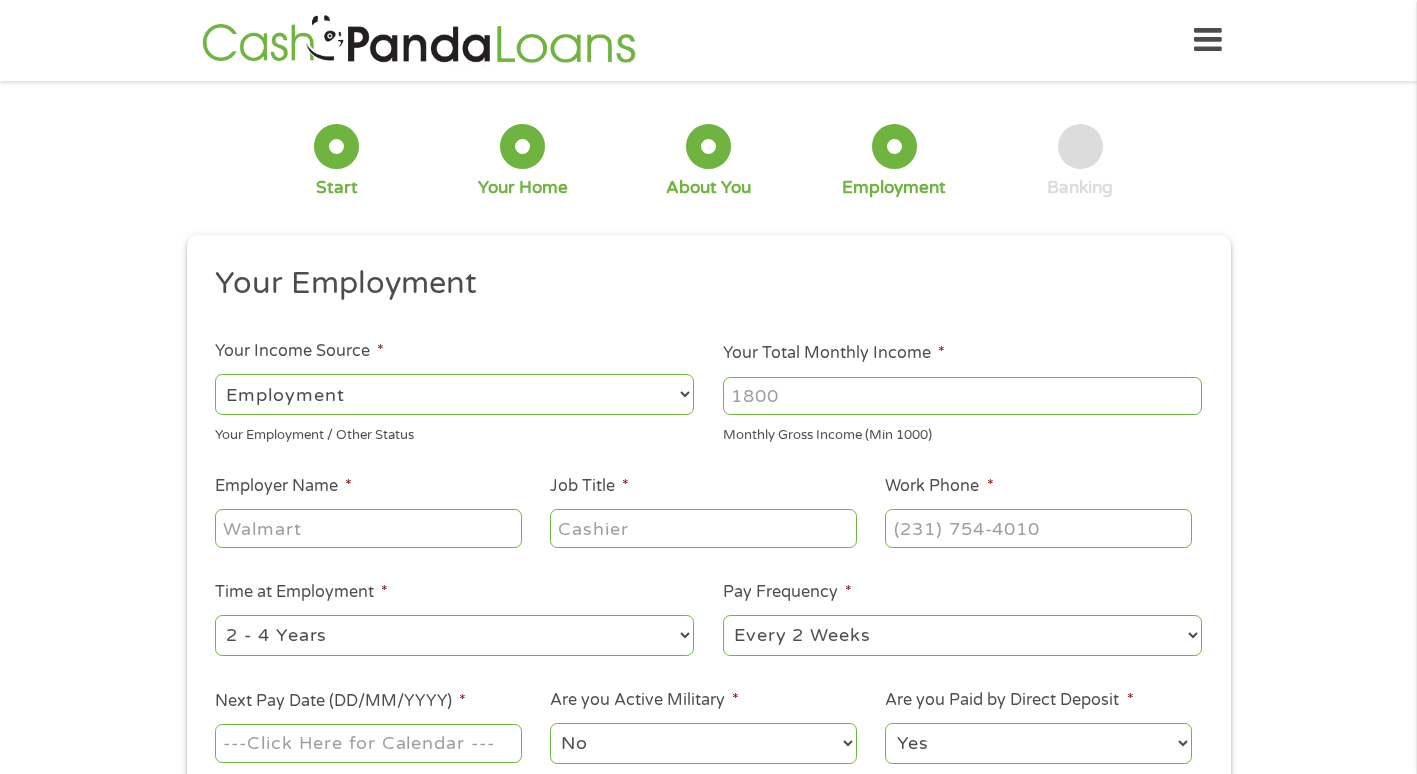 click on "--- Choose one --- Employment Self Employed Benefits" at bounding box center [454, 394] 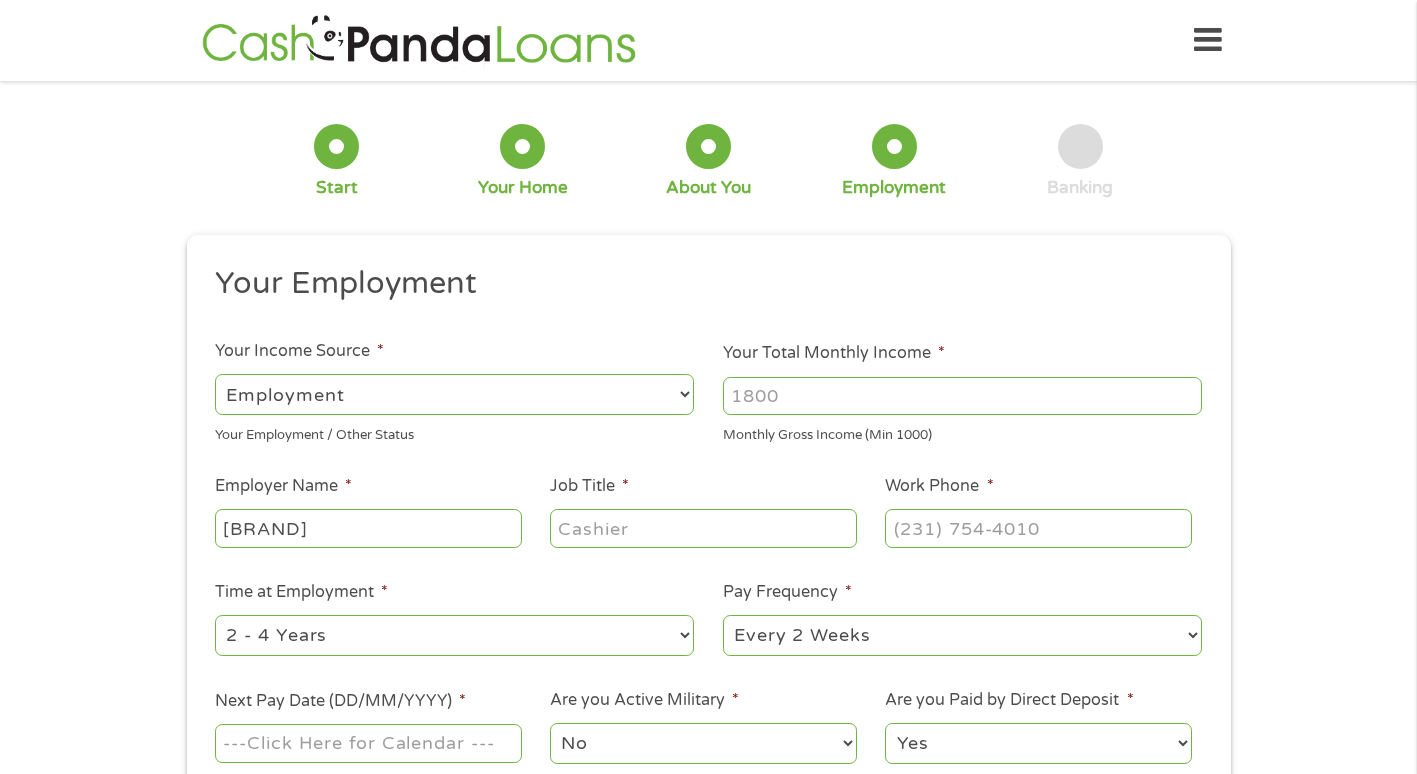 type on "[BRAND]" 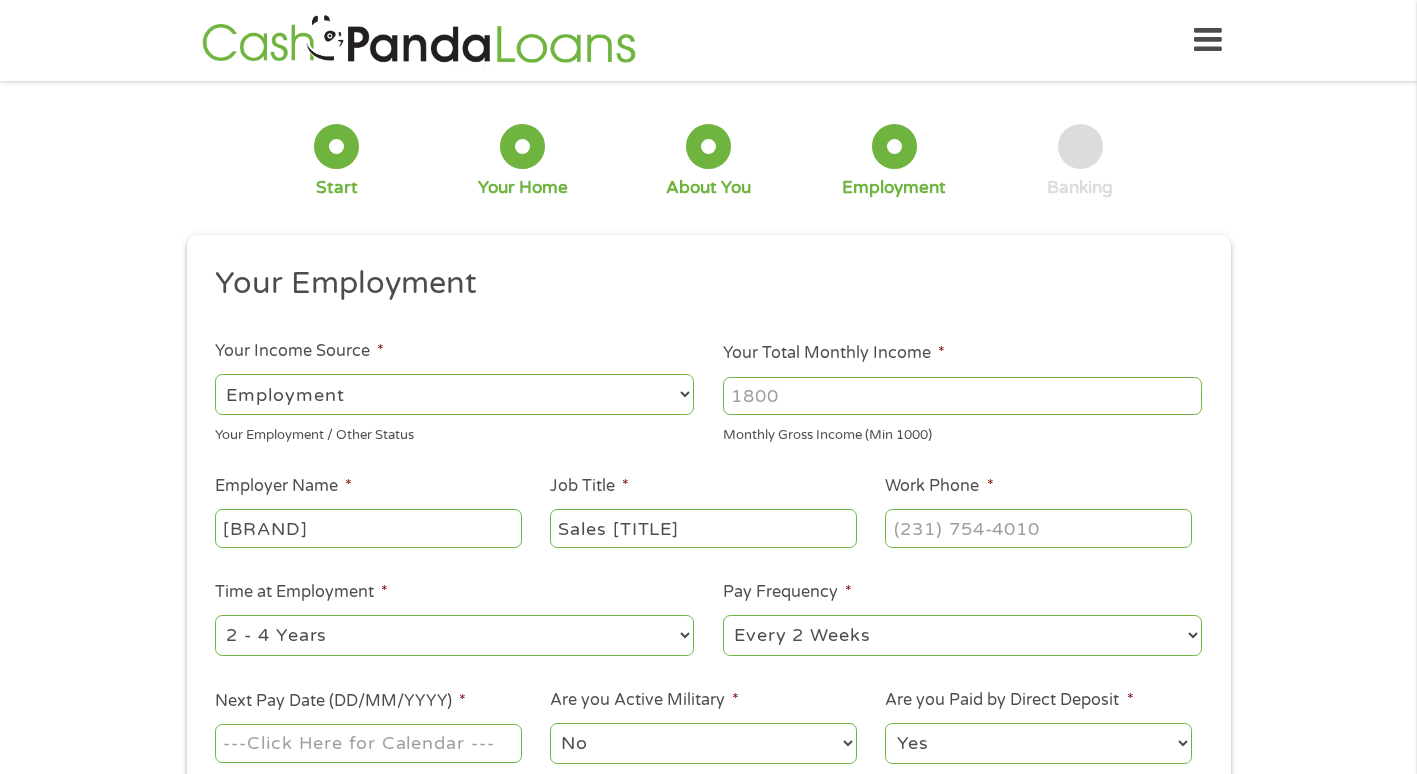 type on "Sales [TITLE]" 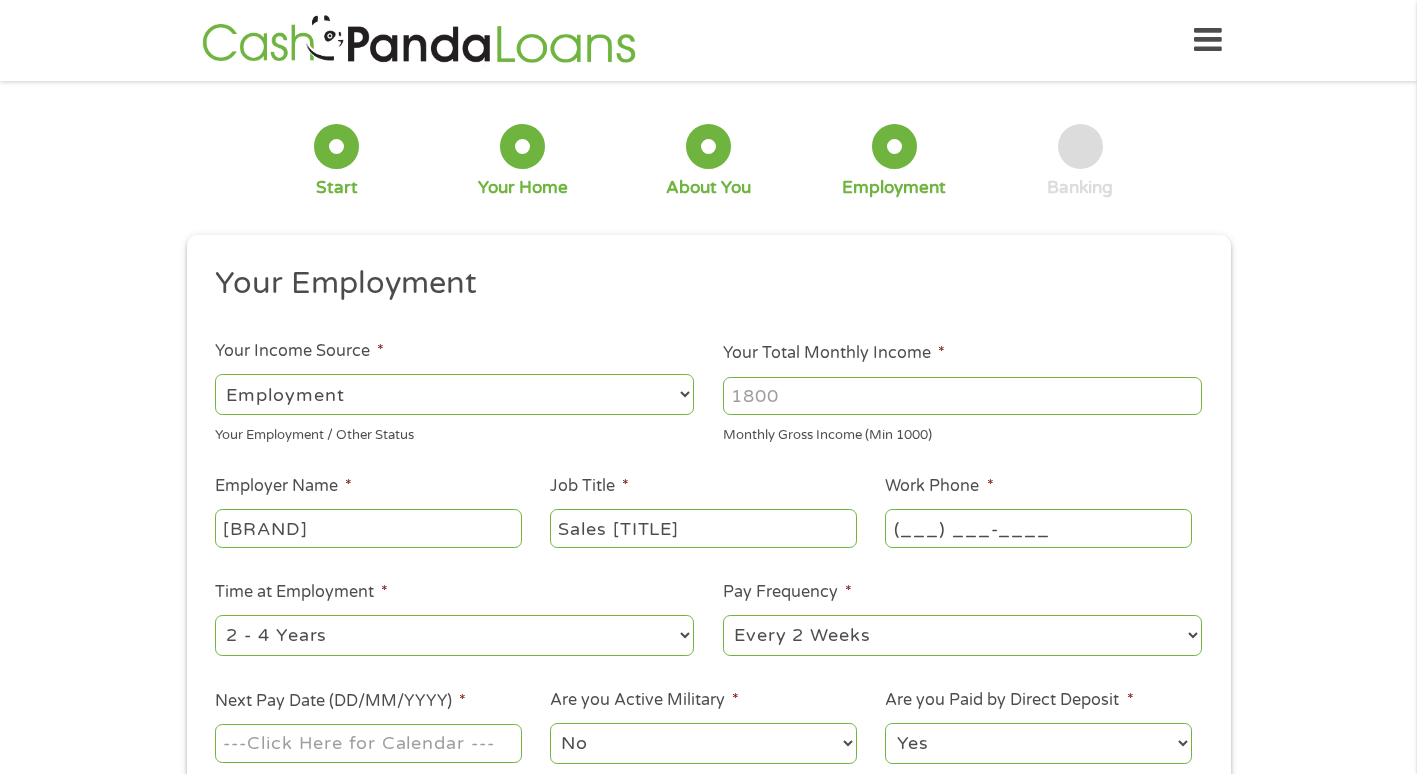 click on "(___) ___-____" at bounding box center (1038, 528) 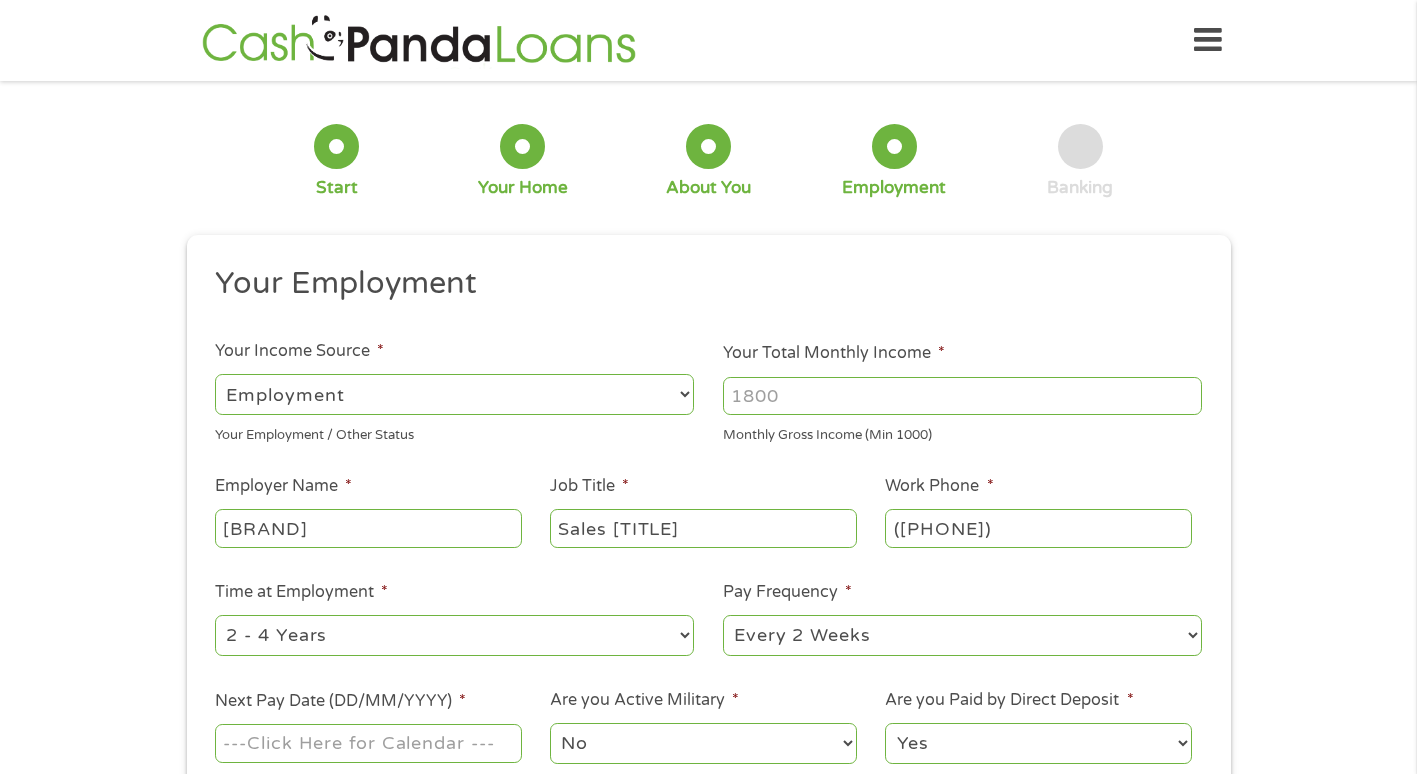 click on "--- Choose one --- 1 Year or less 1 - 2 Years 2 - 4 Years Over 4 Years" at bounding box center (454, 635) 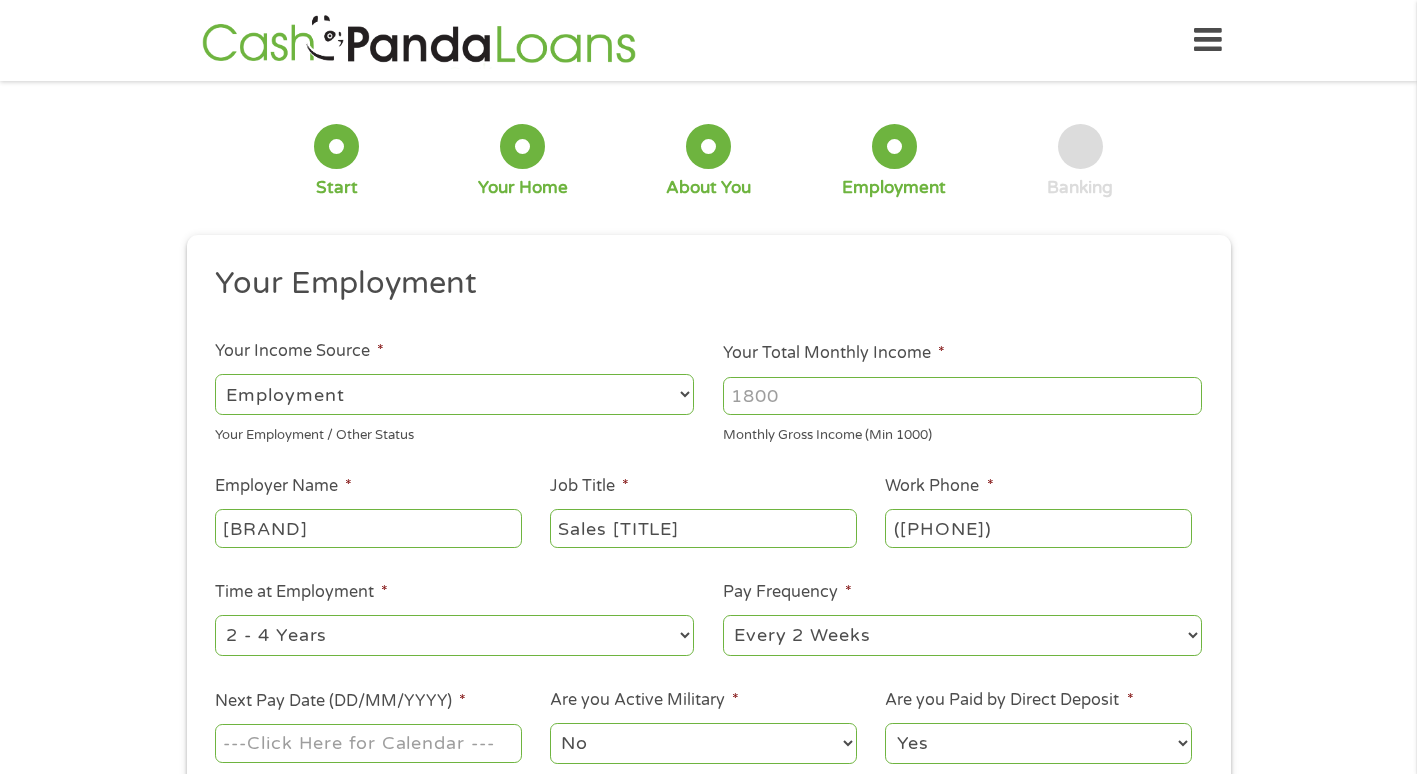 select on "60months" 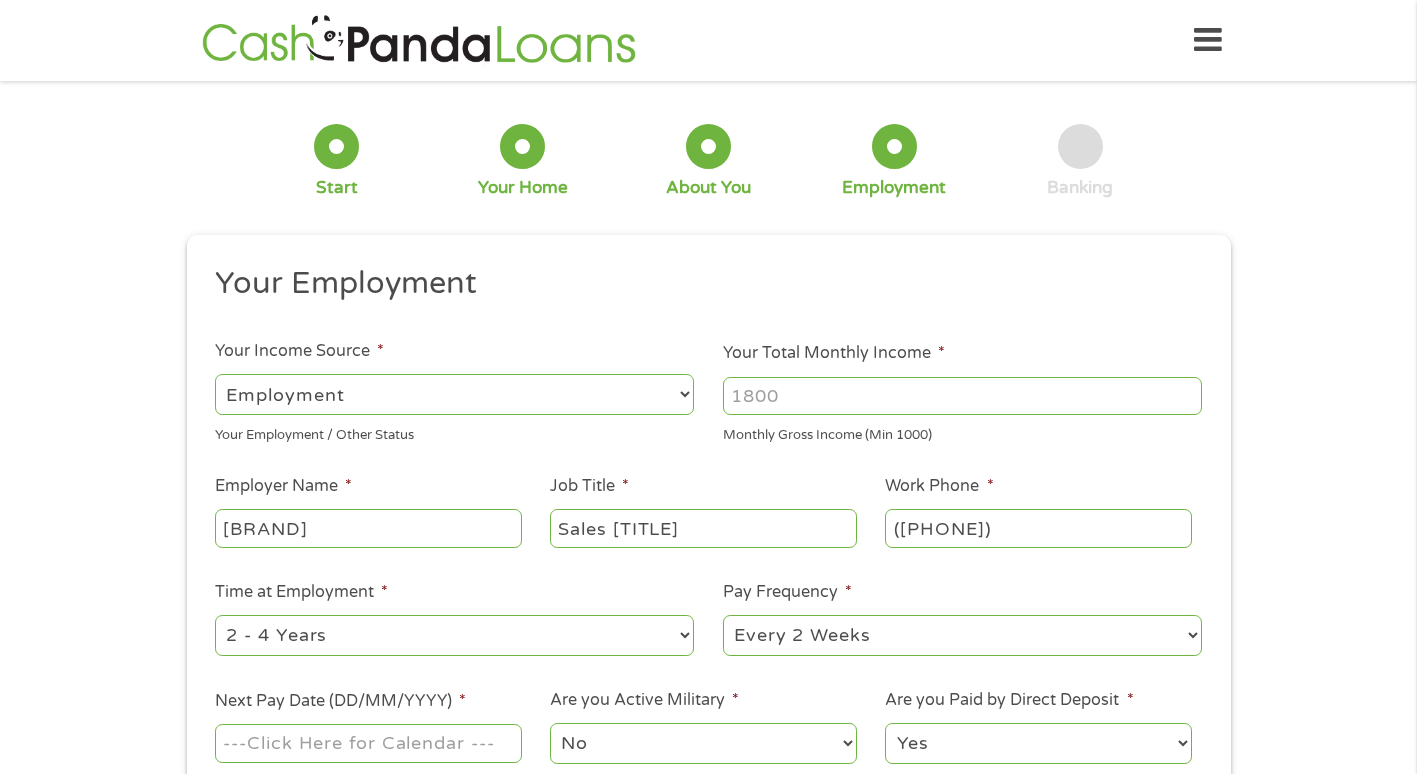 click on "--- Choose one --- 1 Year or less 1 - 2 Years 2 - 4 Years Over 4 Years" at bounding box center (454, 635) 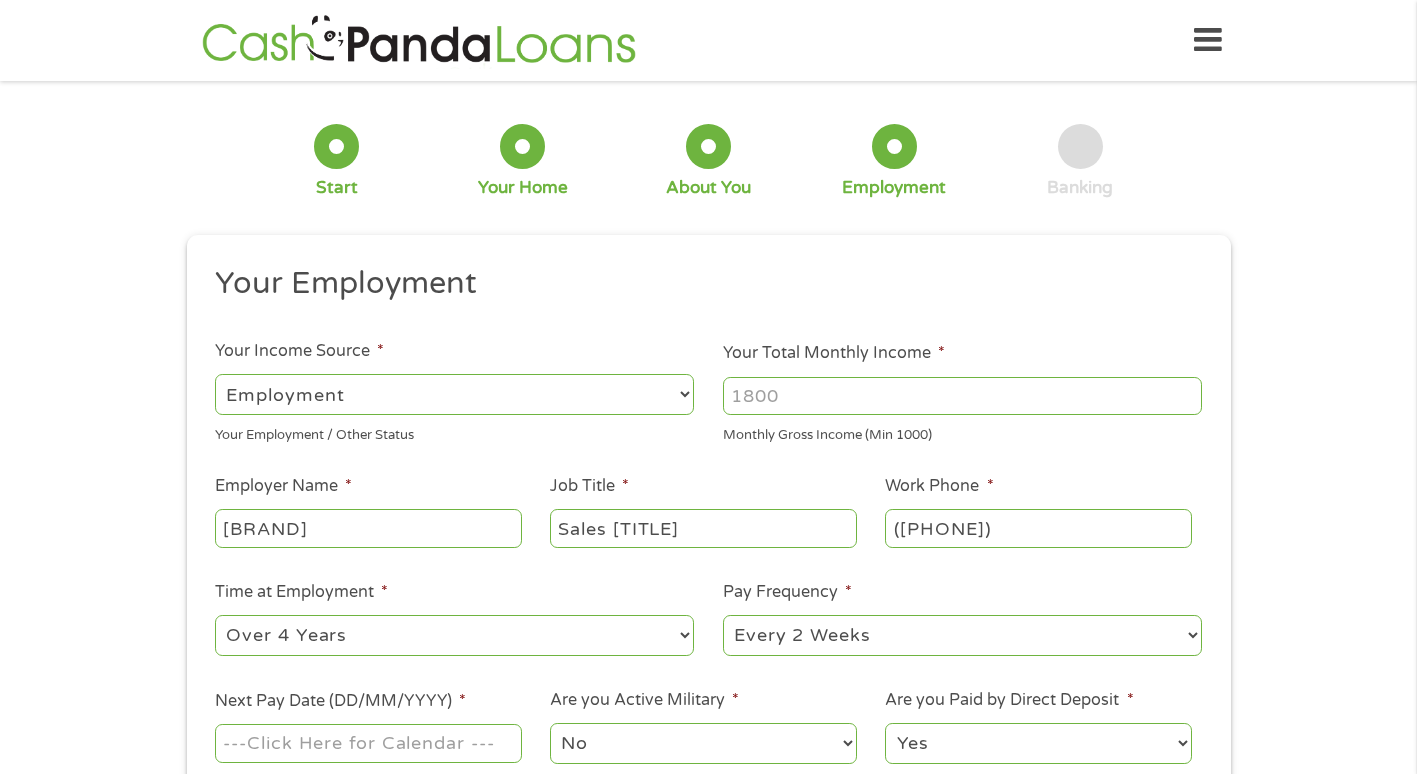 click on "--- Choose one --- Every 2 Weeks Every Week Monthly Semi-Monthly" at bounding box center [962, 635] 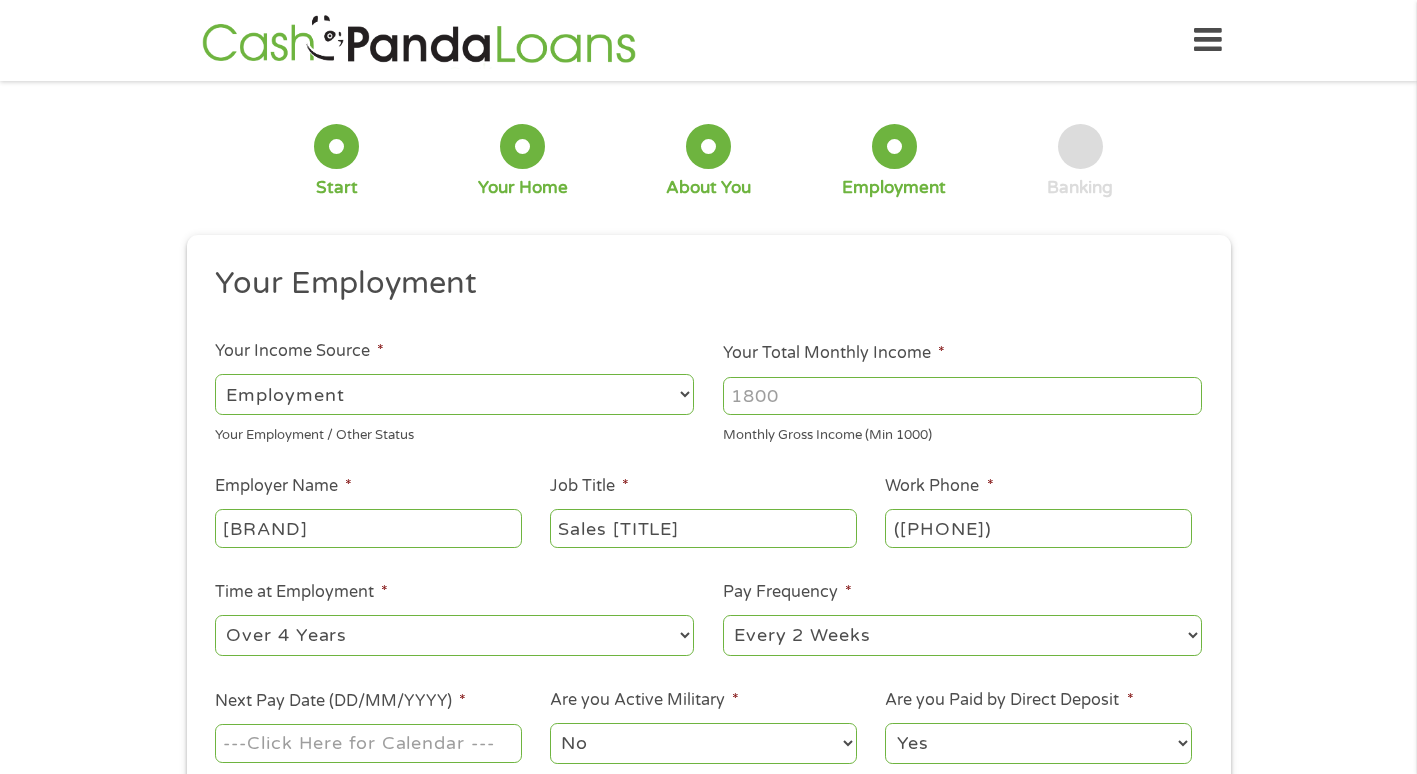 select on "weekly" 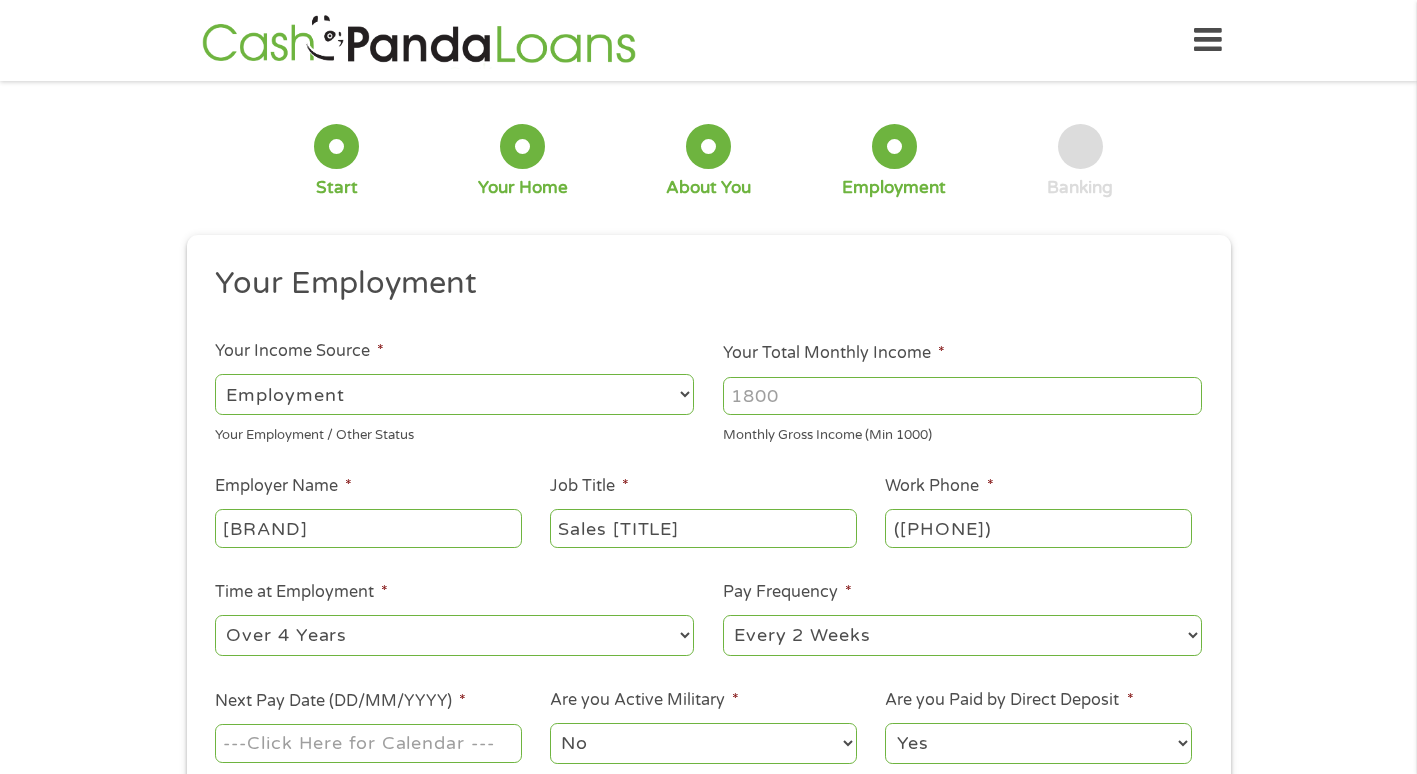 click on "--- Choose one --- Every 2 Weeks Every Week Monthly Semi-Monthly" at bounding box center (962, 635) 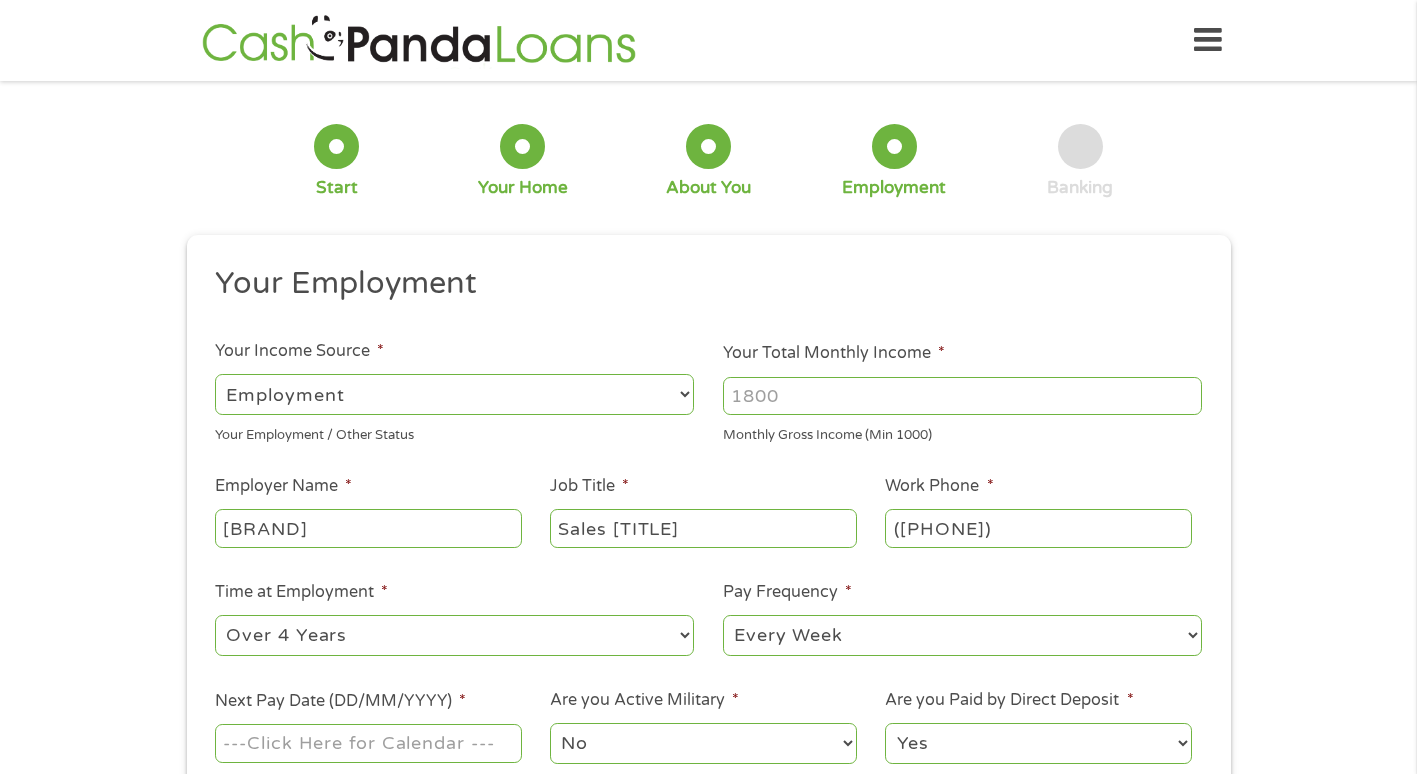 click on "Your Employment Your Income Source * --- Choose one --- Employment Self Employed Benefits Your Employment / Other Status Your Total Monthly Income * [NUMBER] Monthly Gross Income (Min 1000) This field is hidden when viewing the form Other Income * [NUMBER] Pension, Spouse \u0026 any Other Income Employer Name * [BRAND] Job Title * Sales [TITLE] Work Phone * ([PHONE]) Time at Employment * --- Choose one --- 1 Year or less 1 - 2 Years 2 - 4 Years Over 4 Years Pay Frequency * --- Choose one --- Every 2 Weeks Every Week Monthly Semi-Monthly Next Pay Date (DD/MM/YYYY) * Are you Active Military * No Yes Are you Paid by Direct Deposit * Yes No" at bounding box center (708, 523) 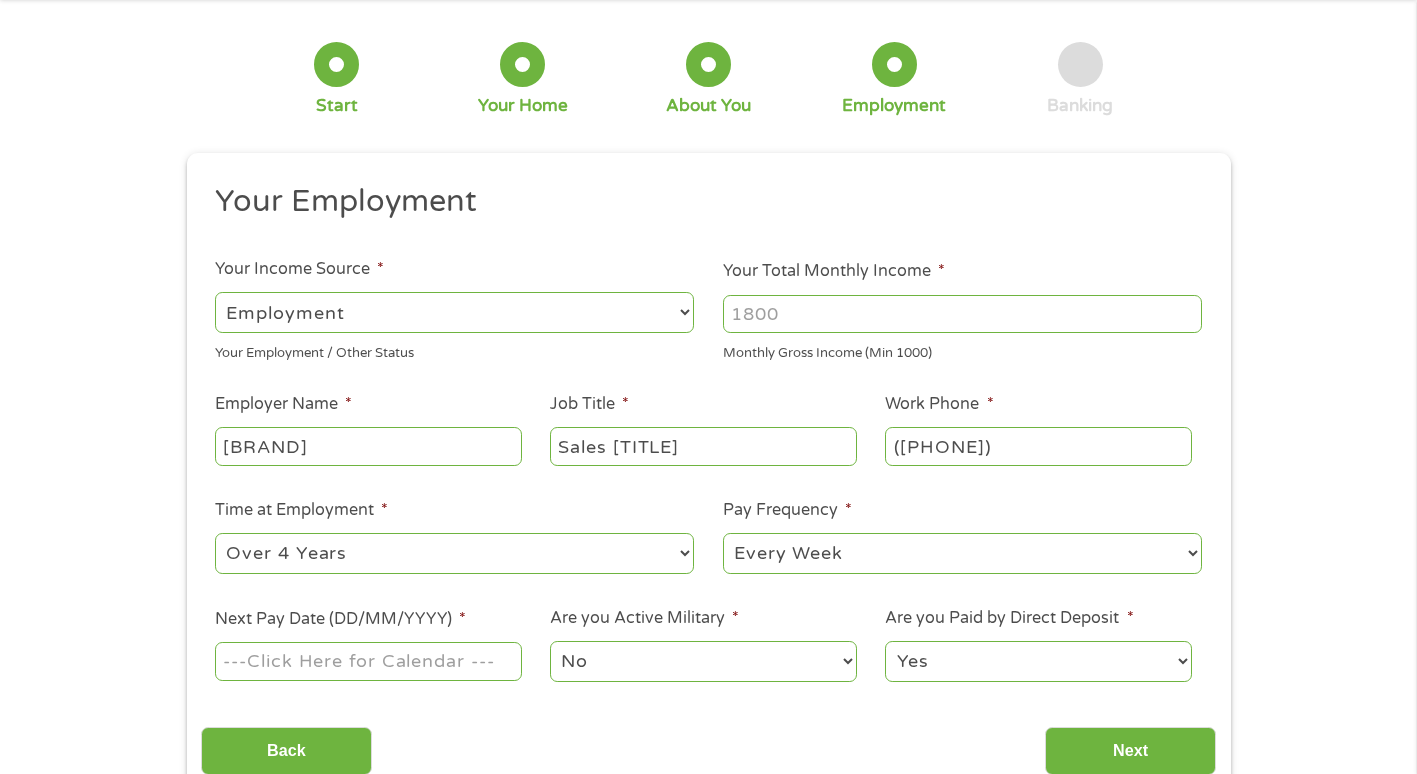 scroll, scrollTop: 400, scrollLeft: 0, axis: vertical 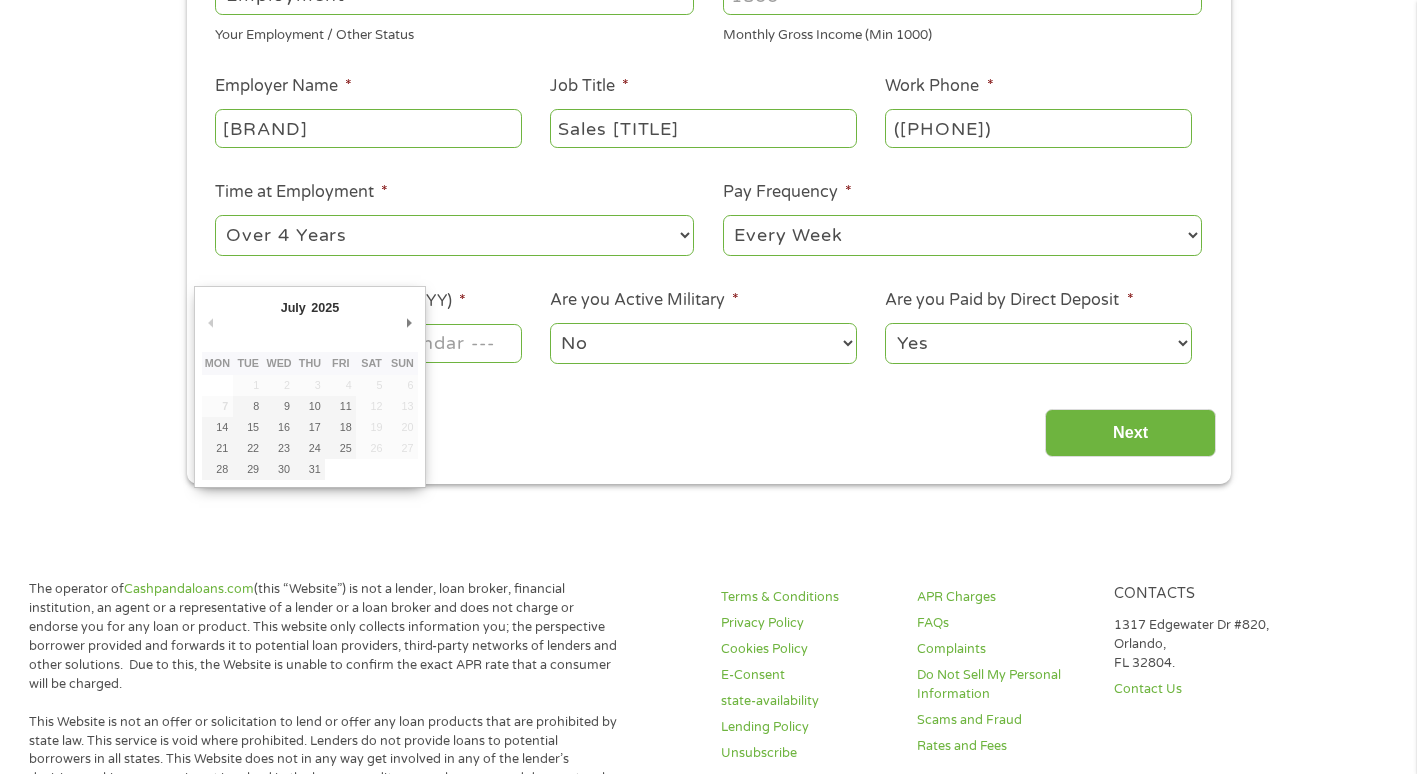 click on "Next Pay Date (DD/MM/YYYY) *" at bounding box center (368, 343) 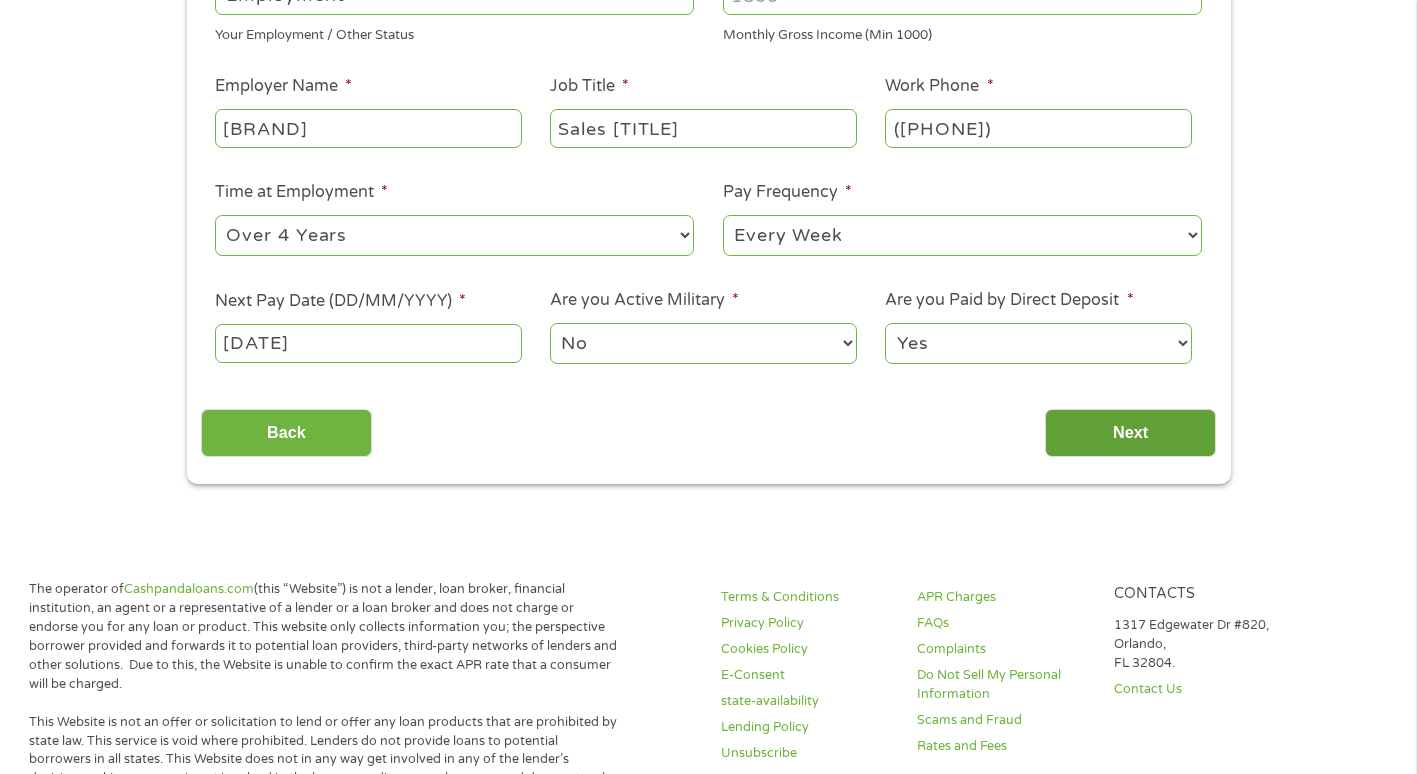 drag, startPoint x: 1132, startPoint y: 441, endPoint x: 880, endPoint y: 426, distance: 252.44603 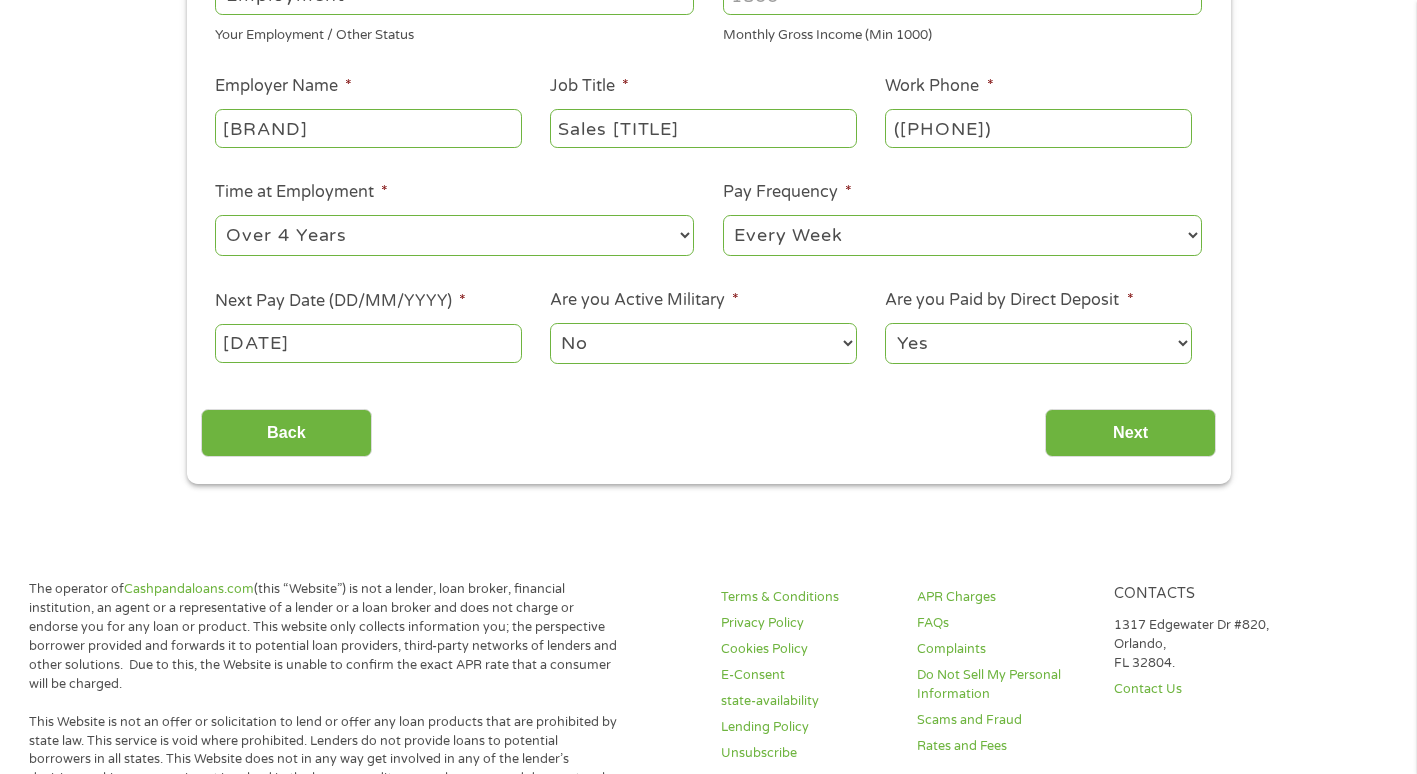 scroll, scrollTop: 8, scrollLeft: 8, axis: both 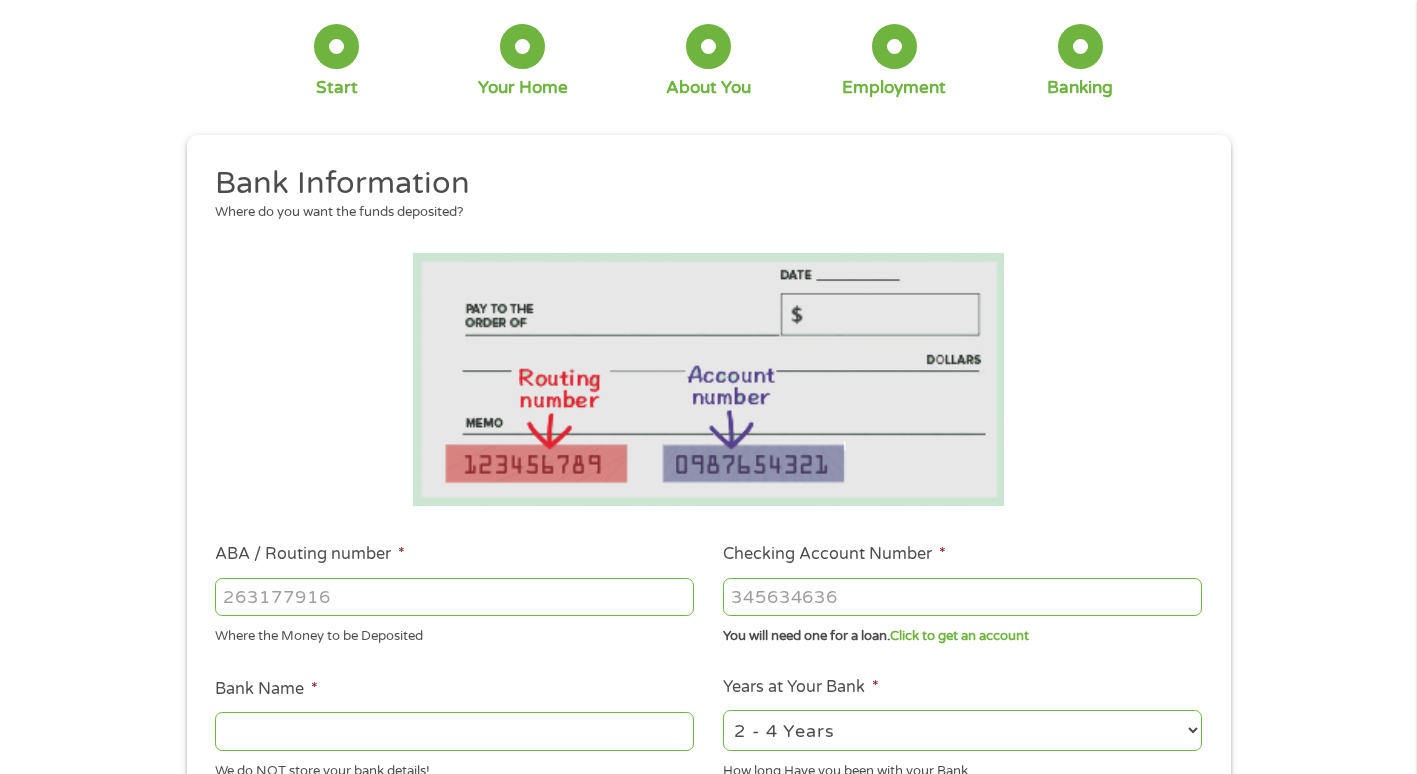 click on "ABA / Routing number *" at bounding box center [454, 597] 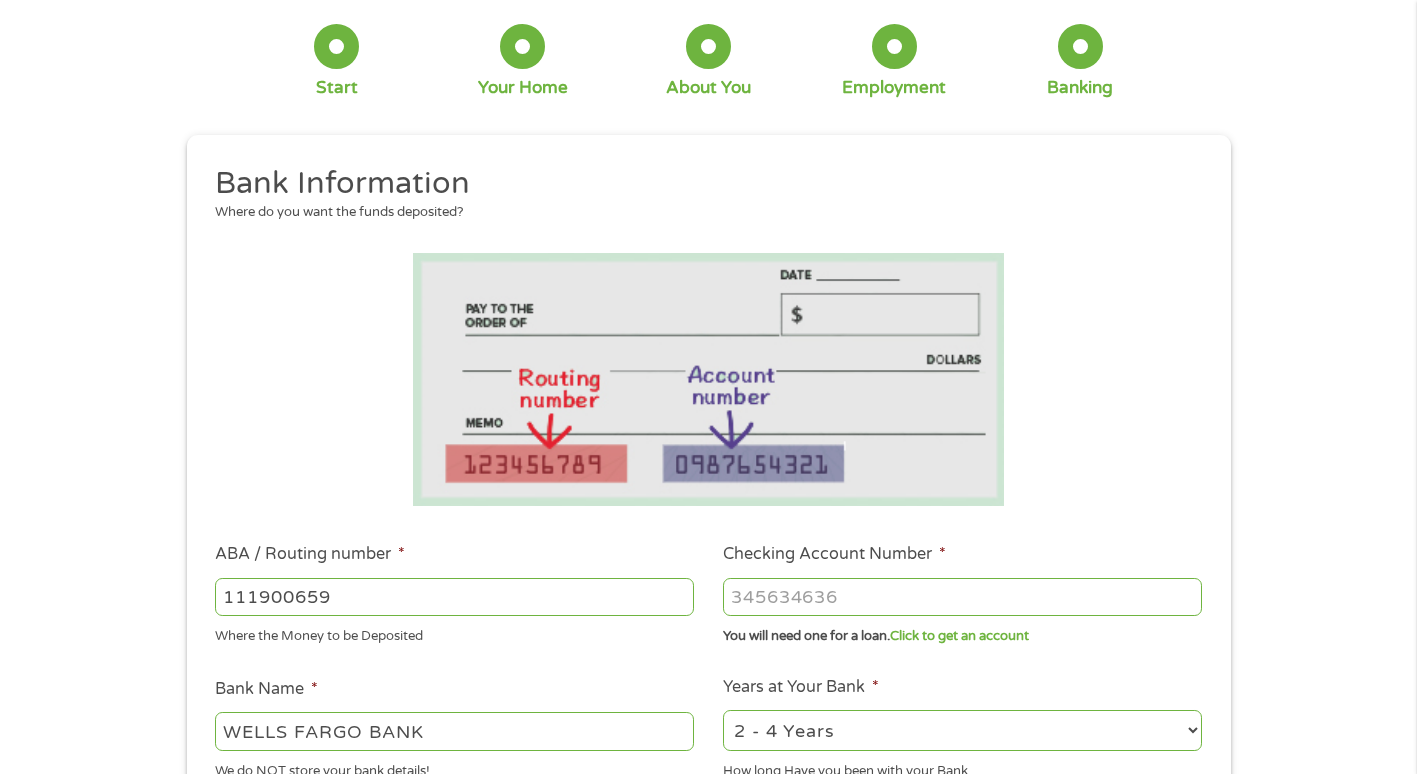 type on "111900659" 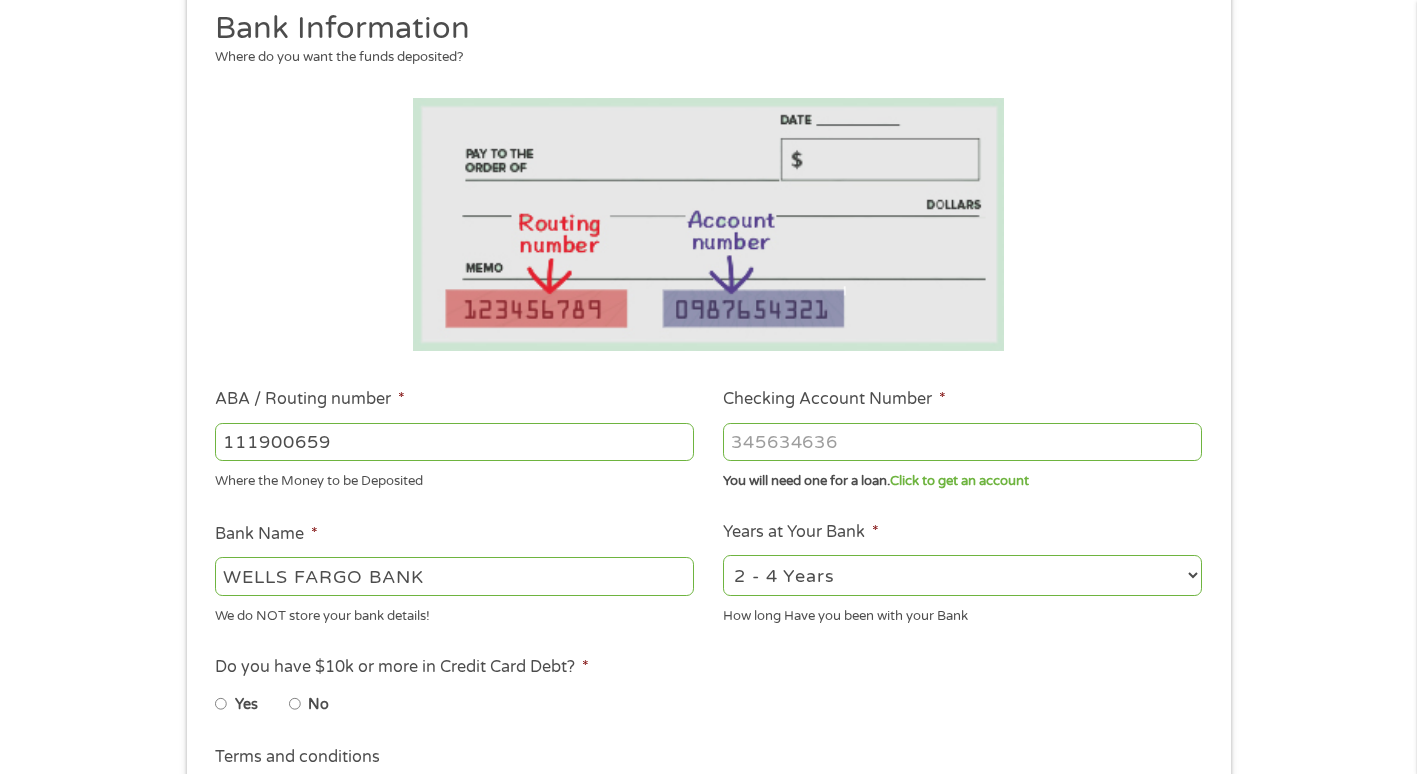 scroll, scrollTop: 300, scrollLeft: 0, axis: vertical 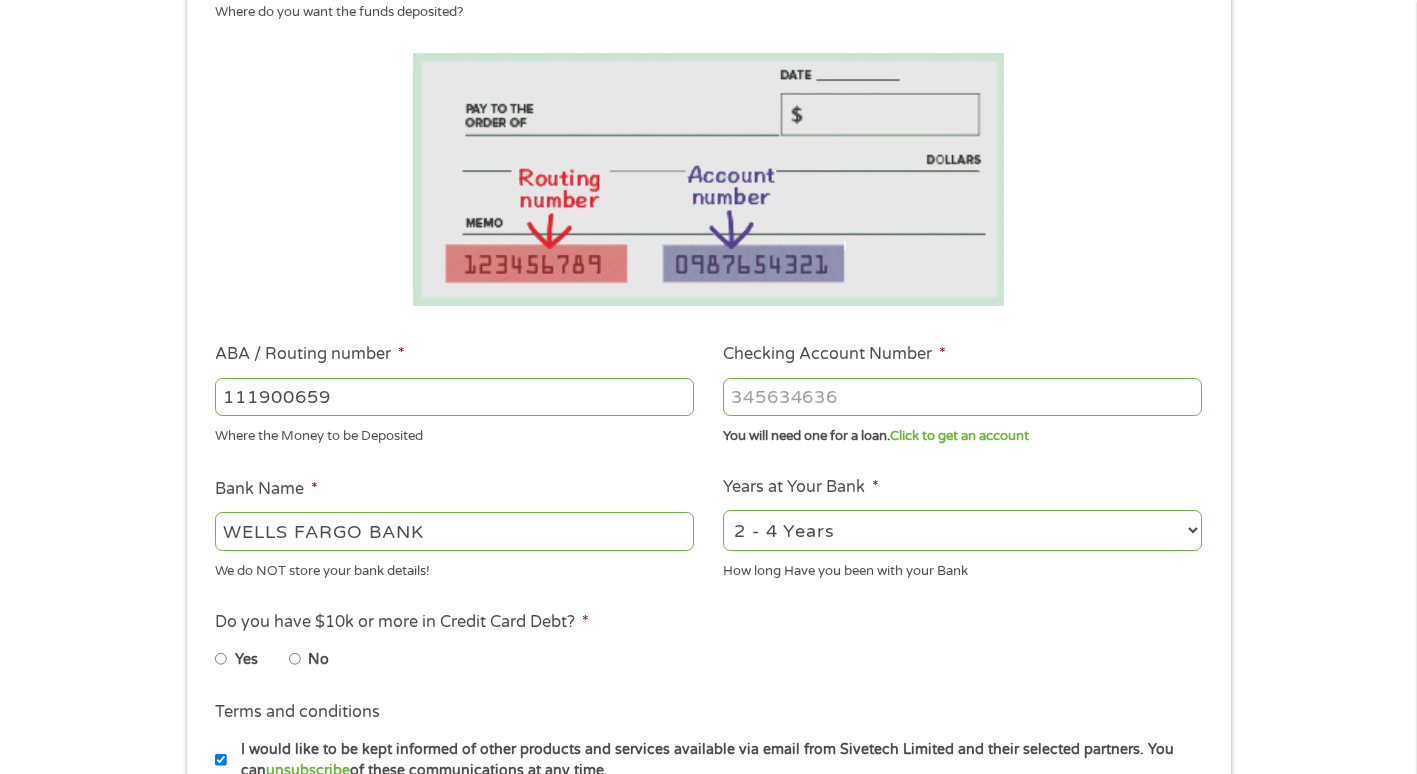 type on "[SSN]" 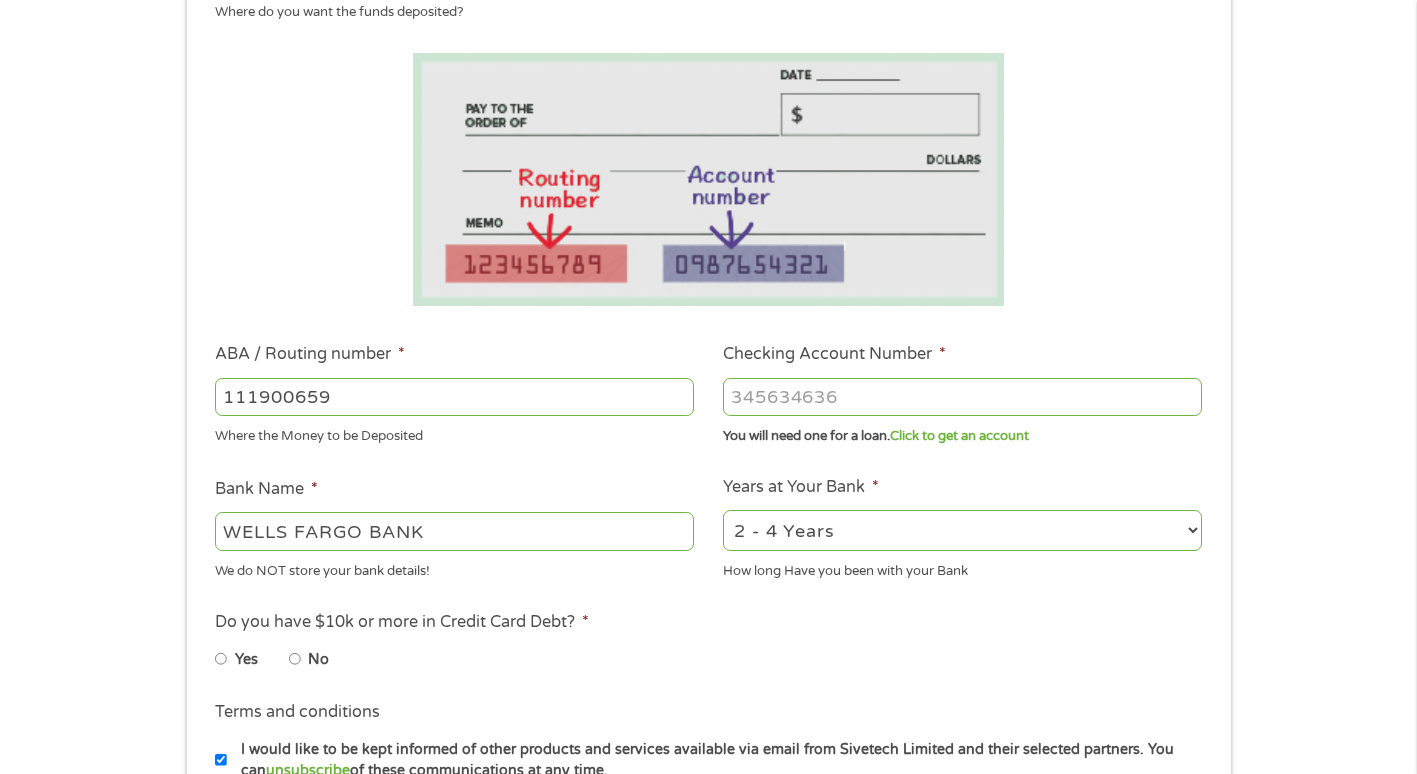 select on "60months" 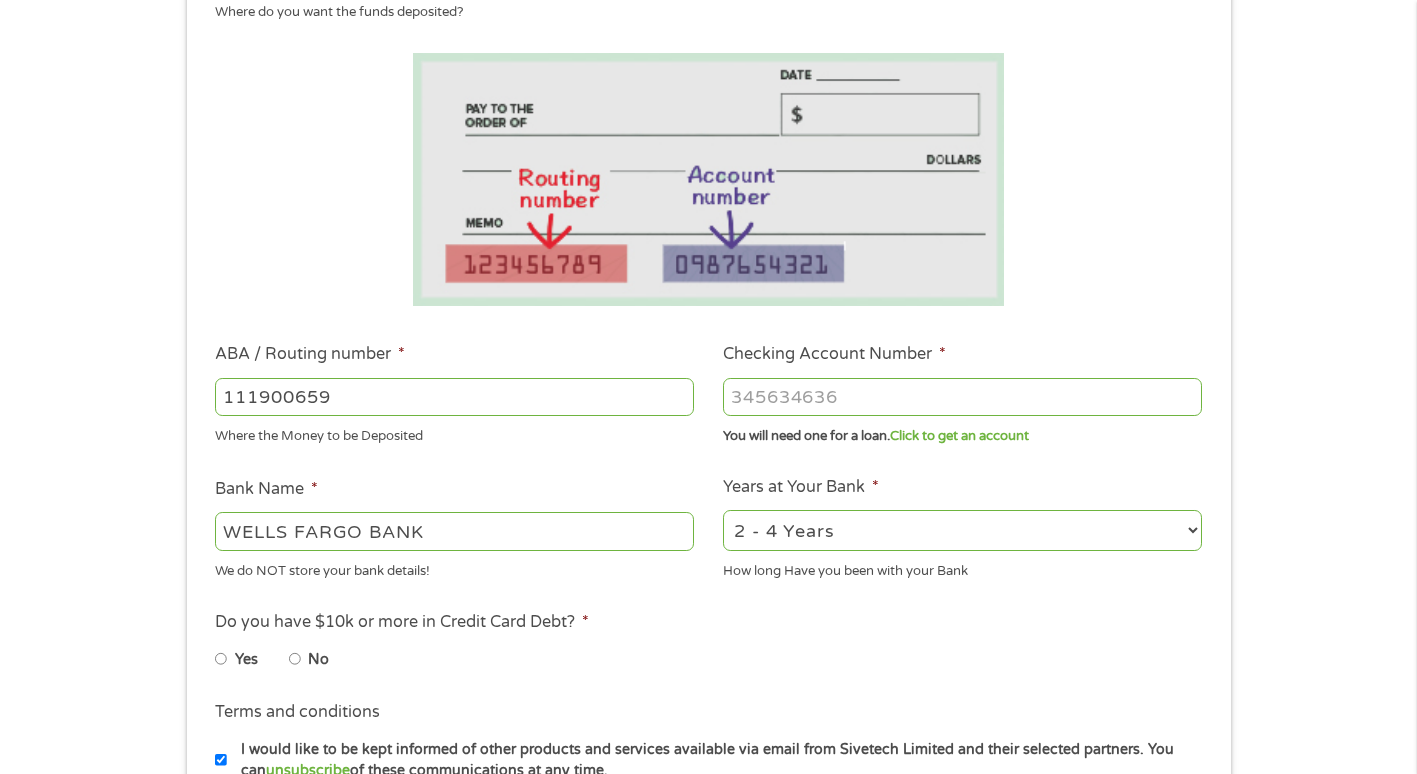 click on "2 - 4 Years 6 - 12 Months 1 - 2 Years Over 4 Years" at bounding box center [962, 530] 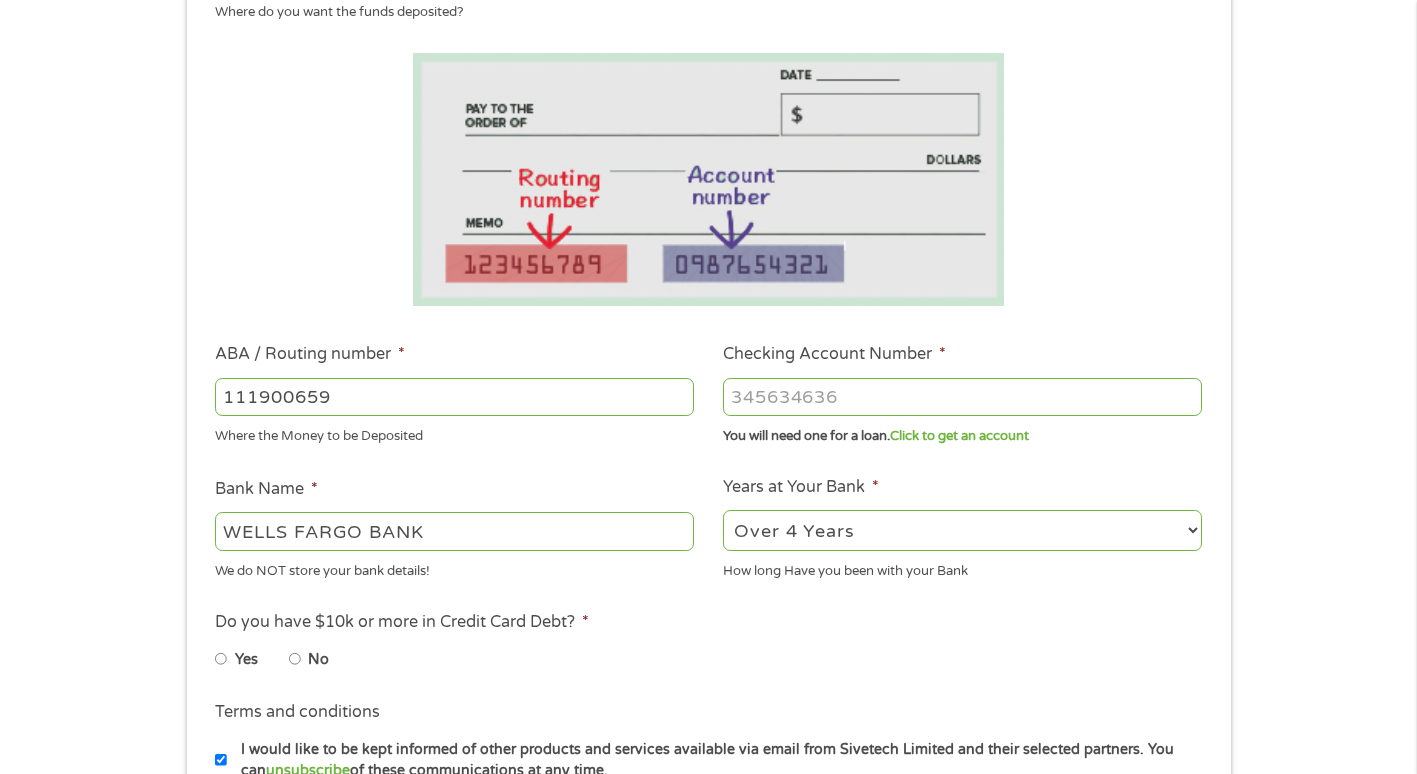 click on "No" at bounding box center (295, 659) 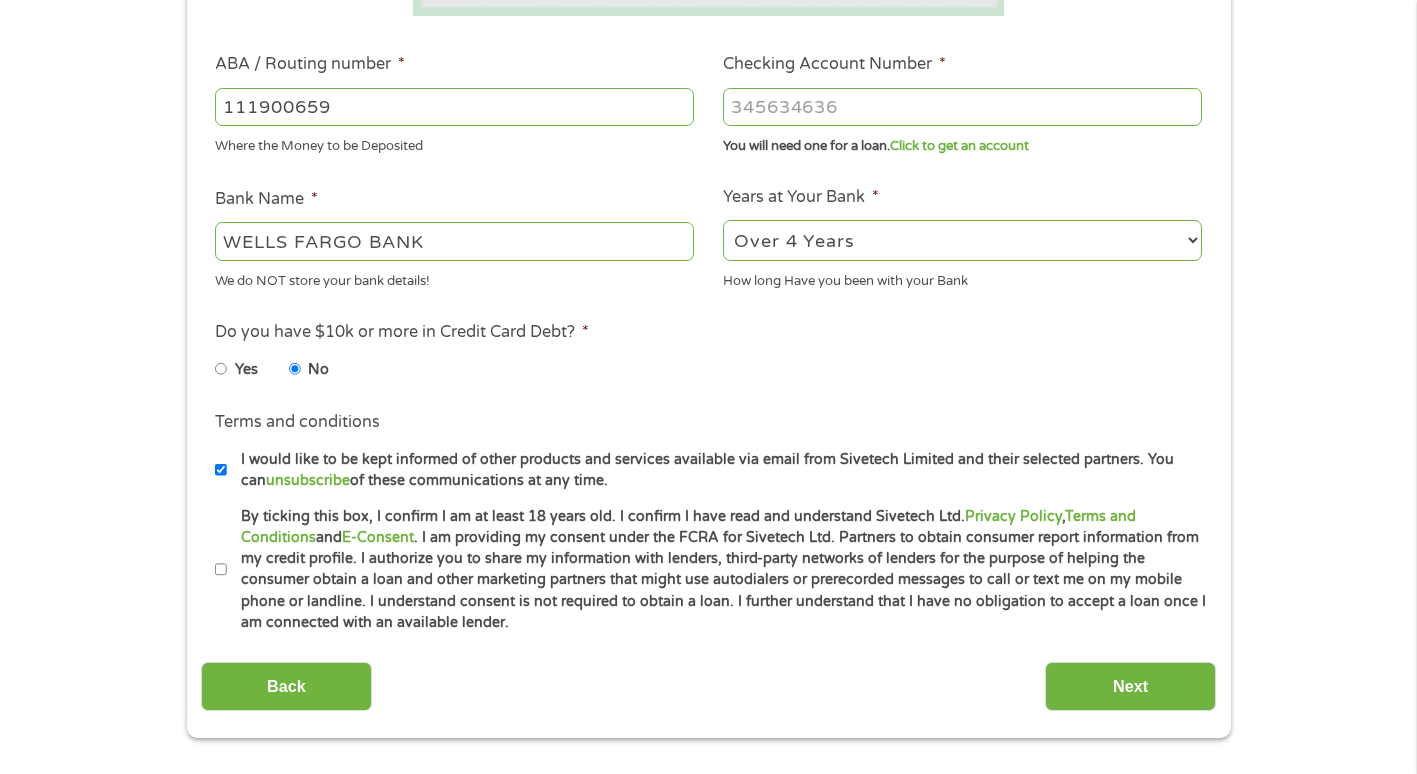 scroll, scrollTop: 600, scrollLeft: 0, axis: vertical 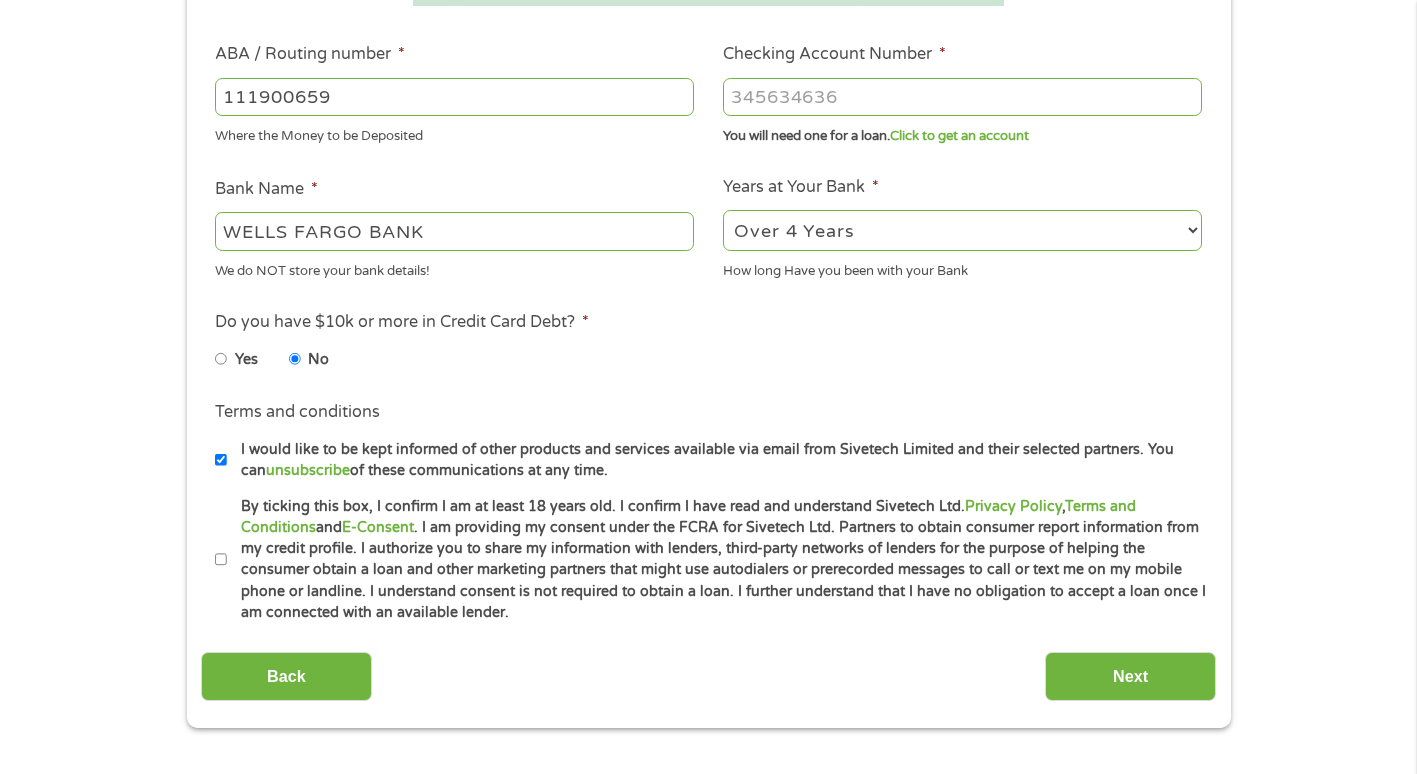 click on "By ticking this box, I confirm I am at least 18 years old. I confirm I have read and understand Sivetech Ltd.  Privacy Policy ,  Terms and Conditions  and  E-Consent . I am providing my consent under the FCRA for Sivetech Ltd. Partners to obtain consumer report information from my credit profile. I authorize you to share my information with lenders, third-party networks of lenders for the purpose of helping the consumer obtain a loan and other marketing partners that might use autodialers or prerecorded messages to call or text me on my mobile phone or landline. I understand consent is not required to obtain a loan. I further understand that I have no obligation to accept a loan once I am connected with an available lender." at bounding box center (221, 560) 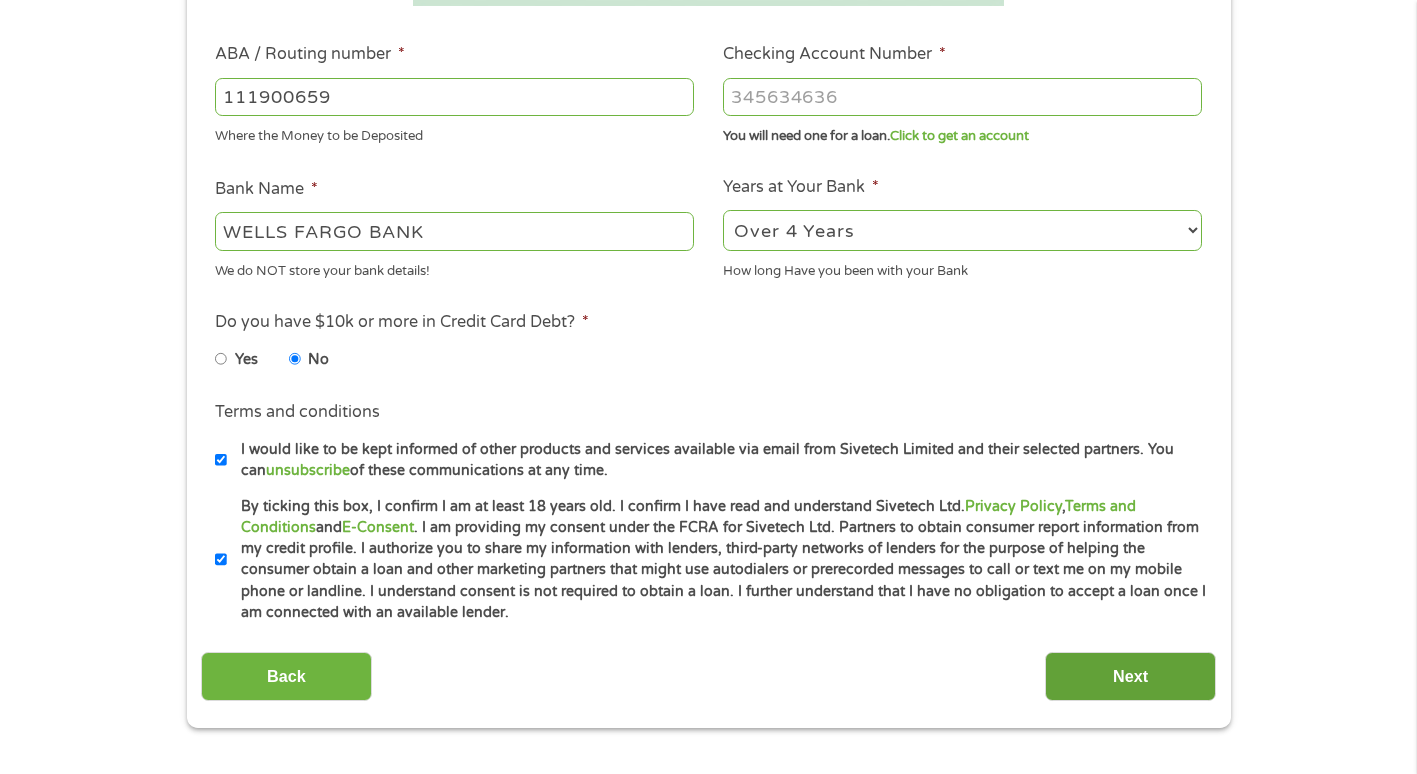 click on "Next" at bounding box center (1130, 676) 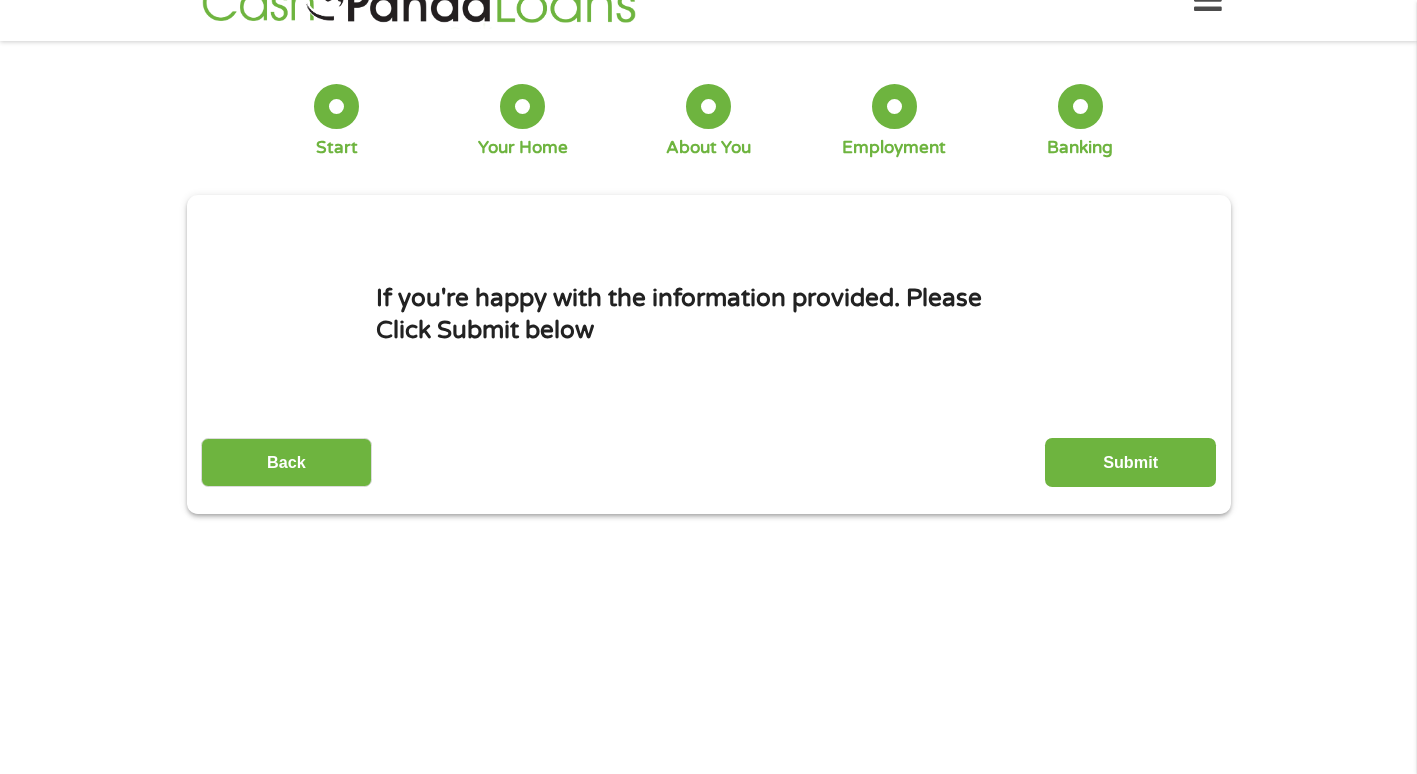 scroll, scrollTop: 0, scrollLeft: 0, axis: both 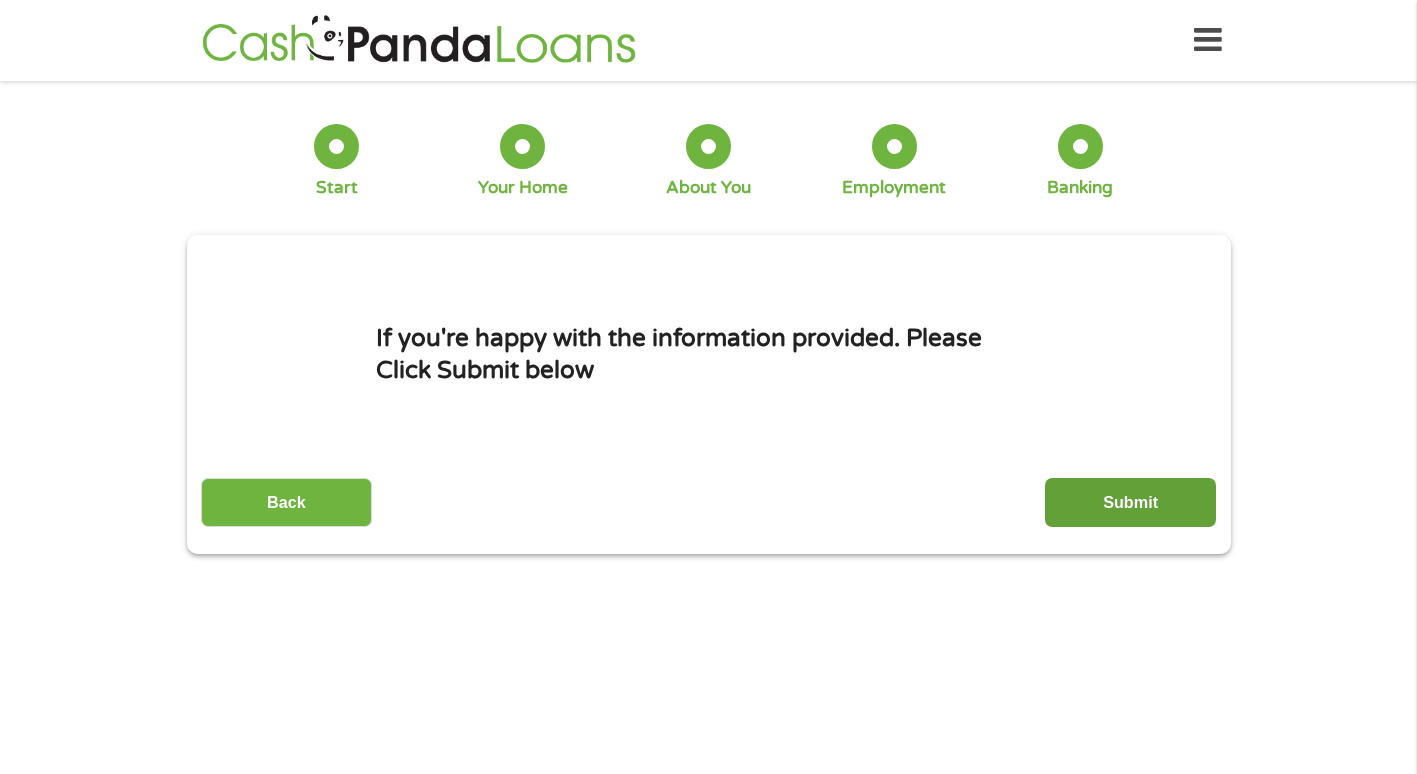 click on "Submit" at bounding box center (1130, 502) 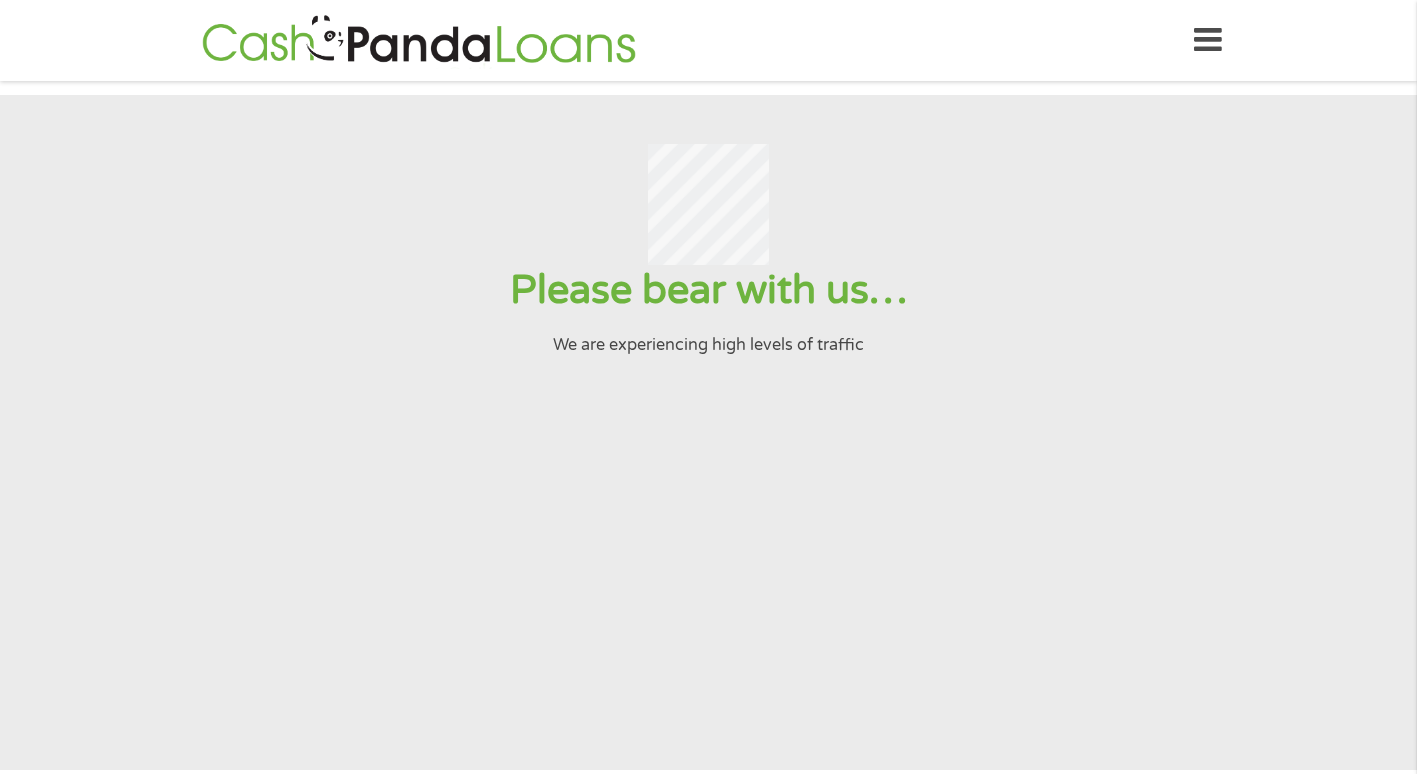 scroll, scrollTop: 0, scrollLeft: 0, axis: both 